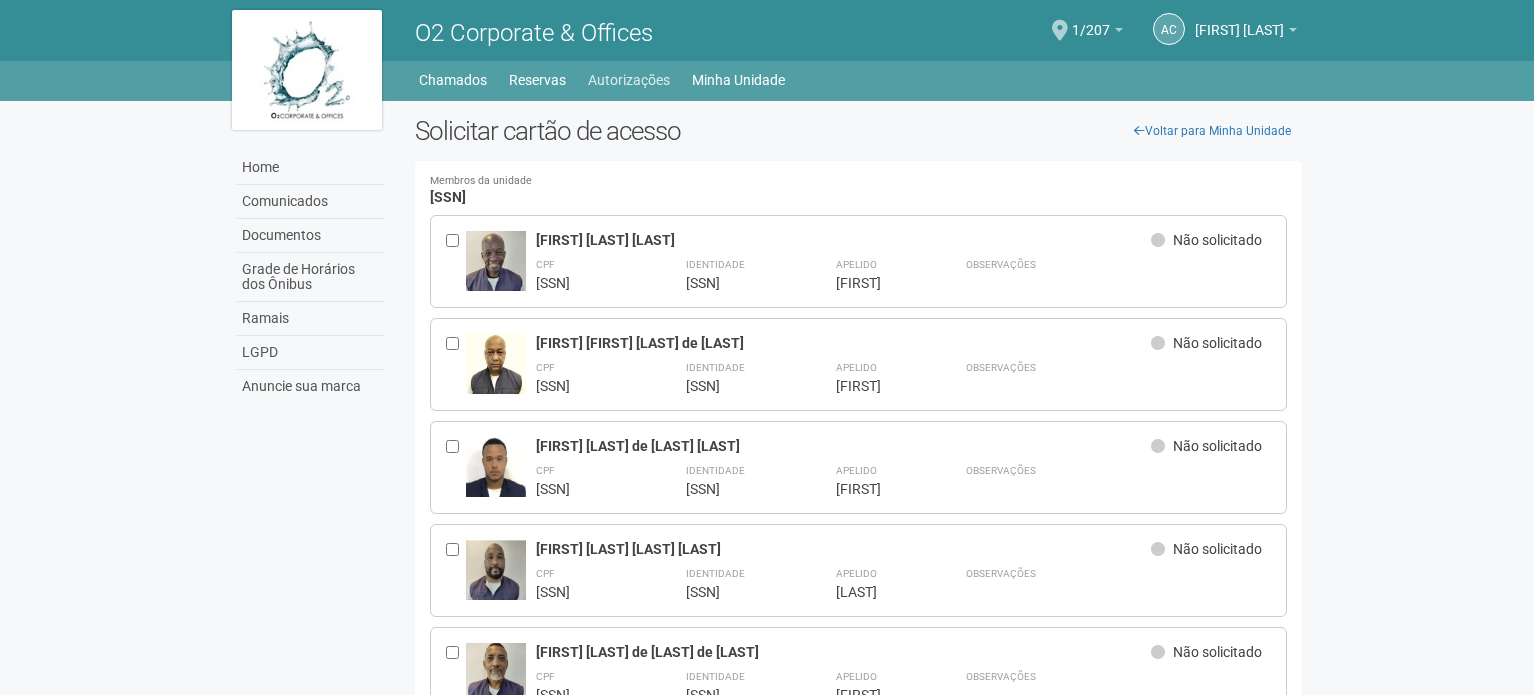 scroll, scrollTop: 0, scrollLeft: 0, axis: both 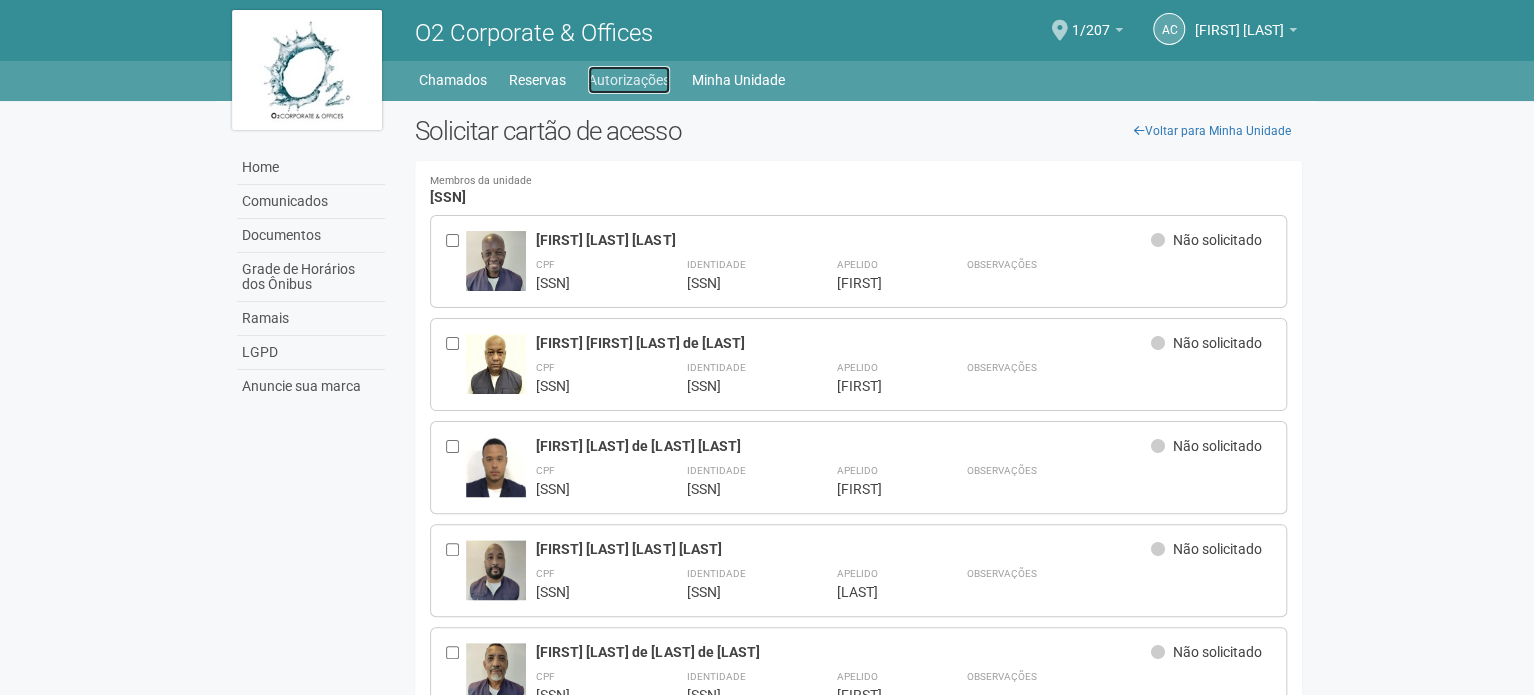 click on "Autorizações" at bounding box center [629, 80] 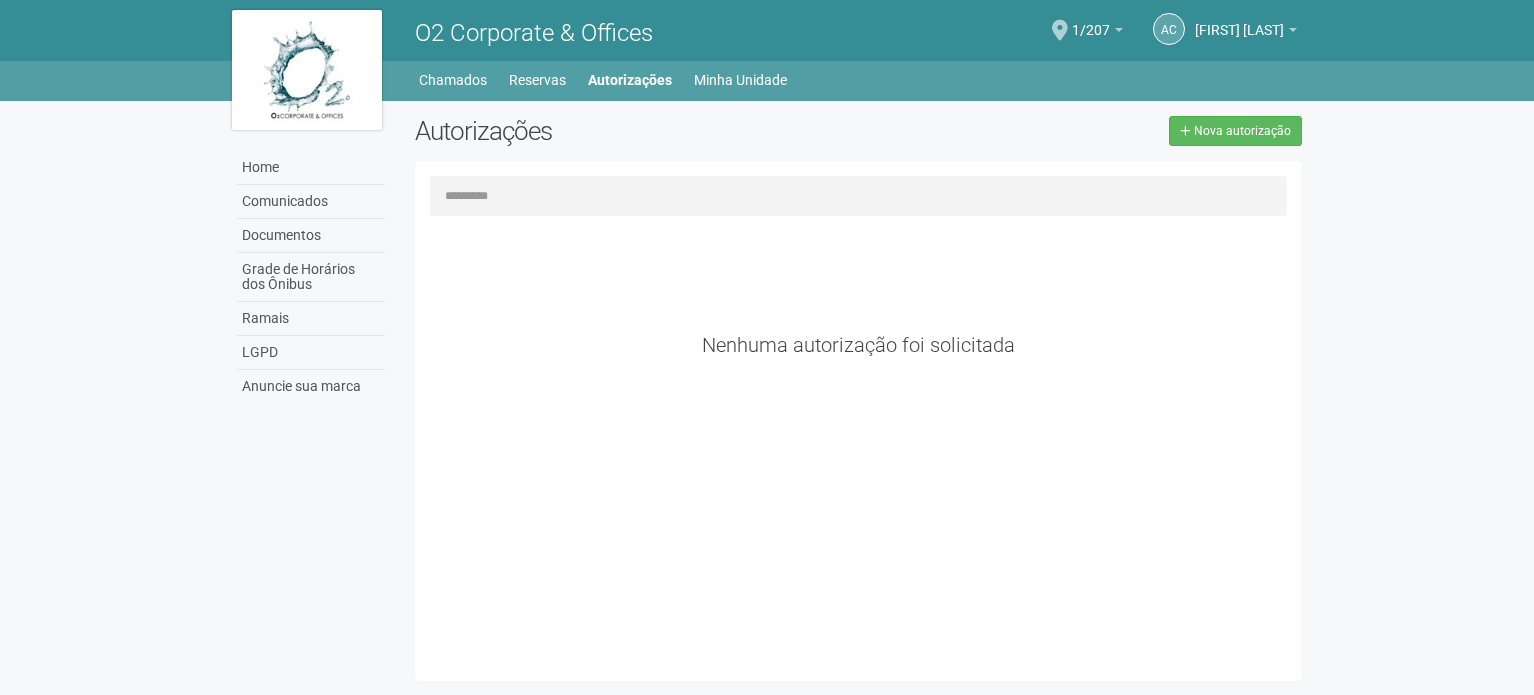 scroll, scrollTop: 0, scrollLeft: 0, axis: both 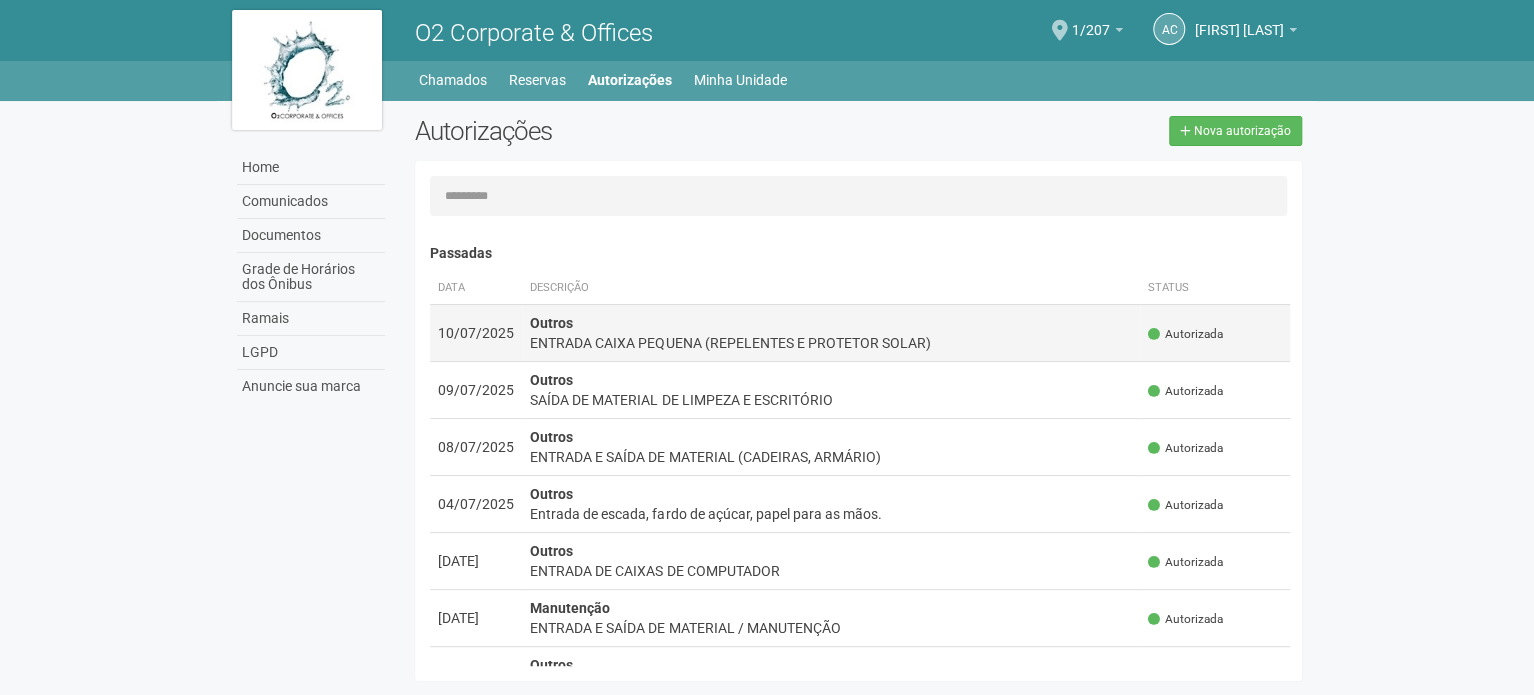 click on "ENTRADA CAIXA PEQUENA (REPELENTES E PROTETOR SOLAR)" at bounding box center (831, 343) 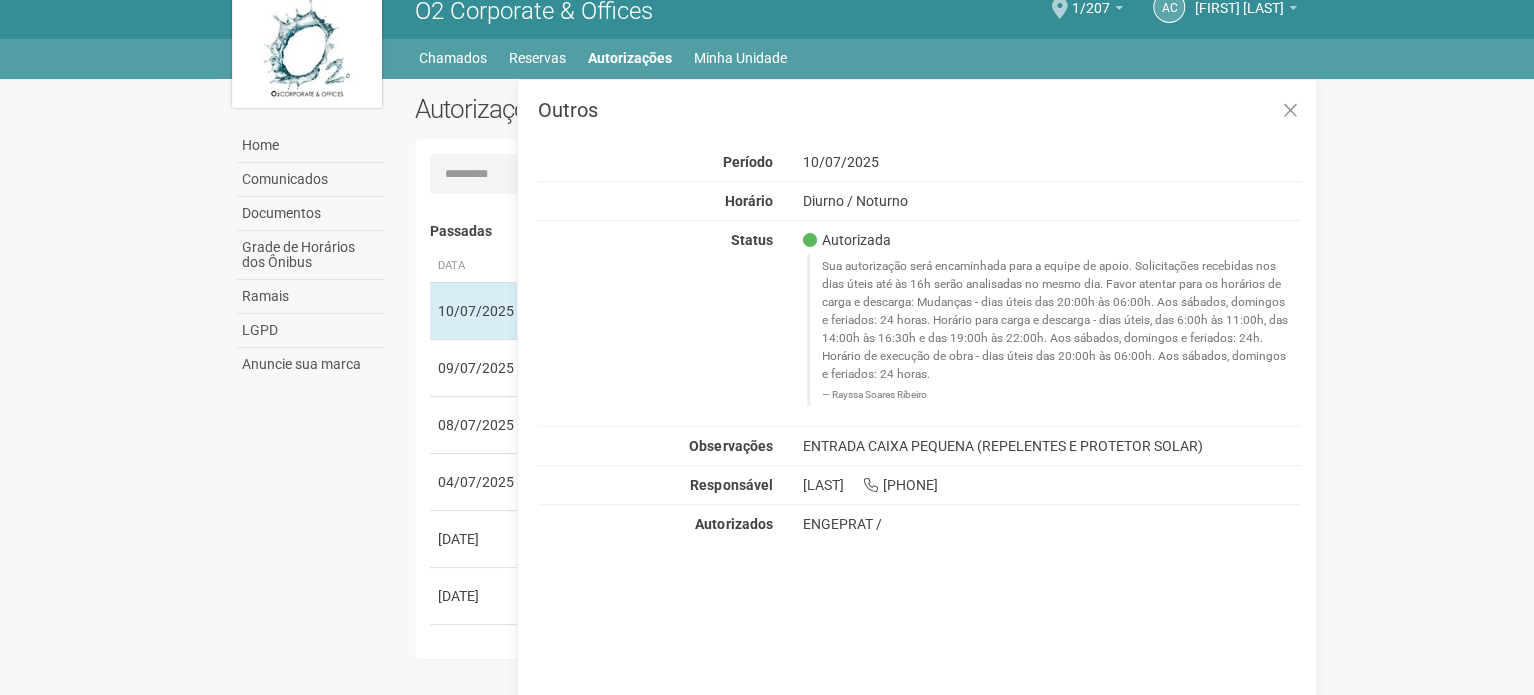 scroll, scrollTop: 31, scrollLeft: 0, axis: vertical 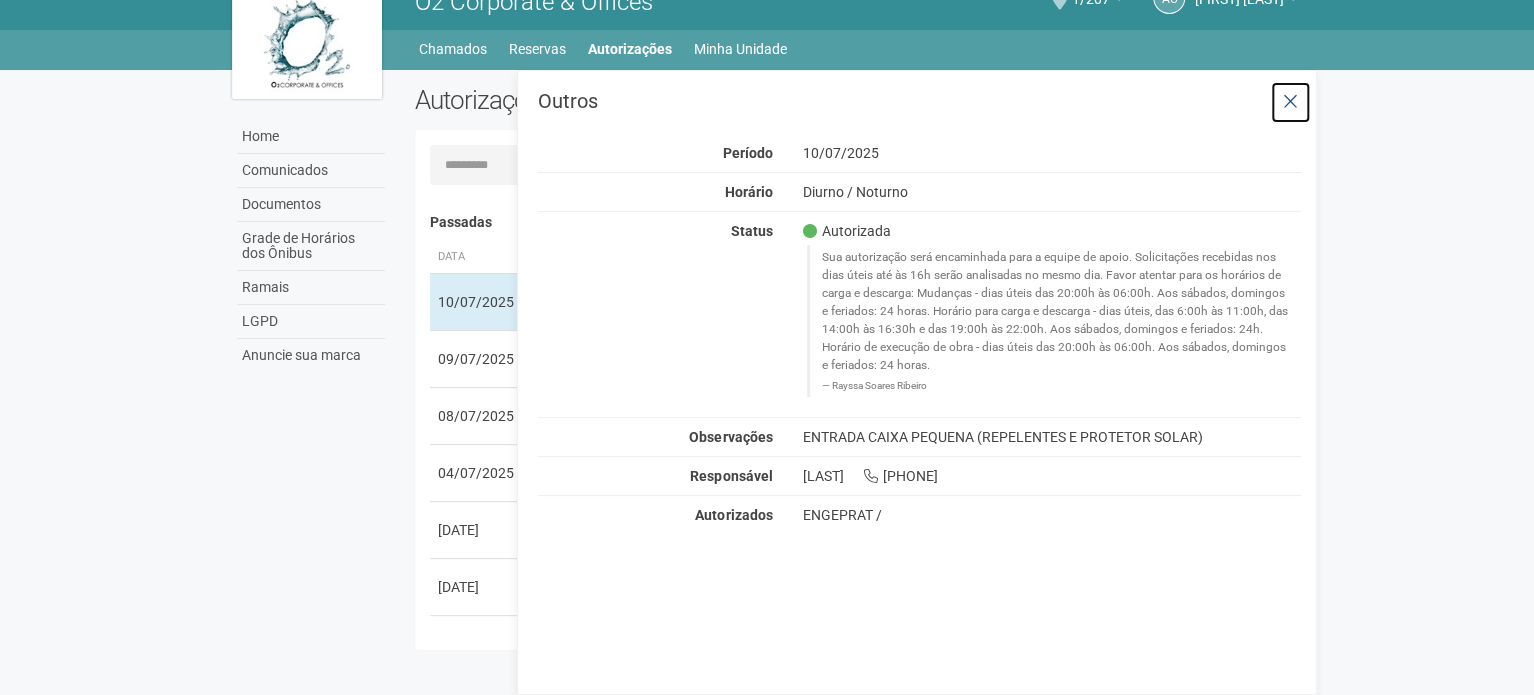 click at bounding box center [1290, 102] 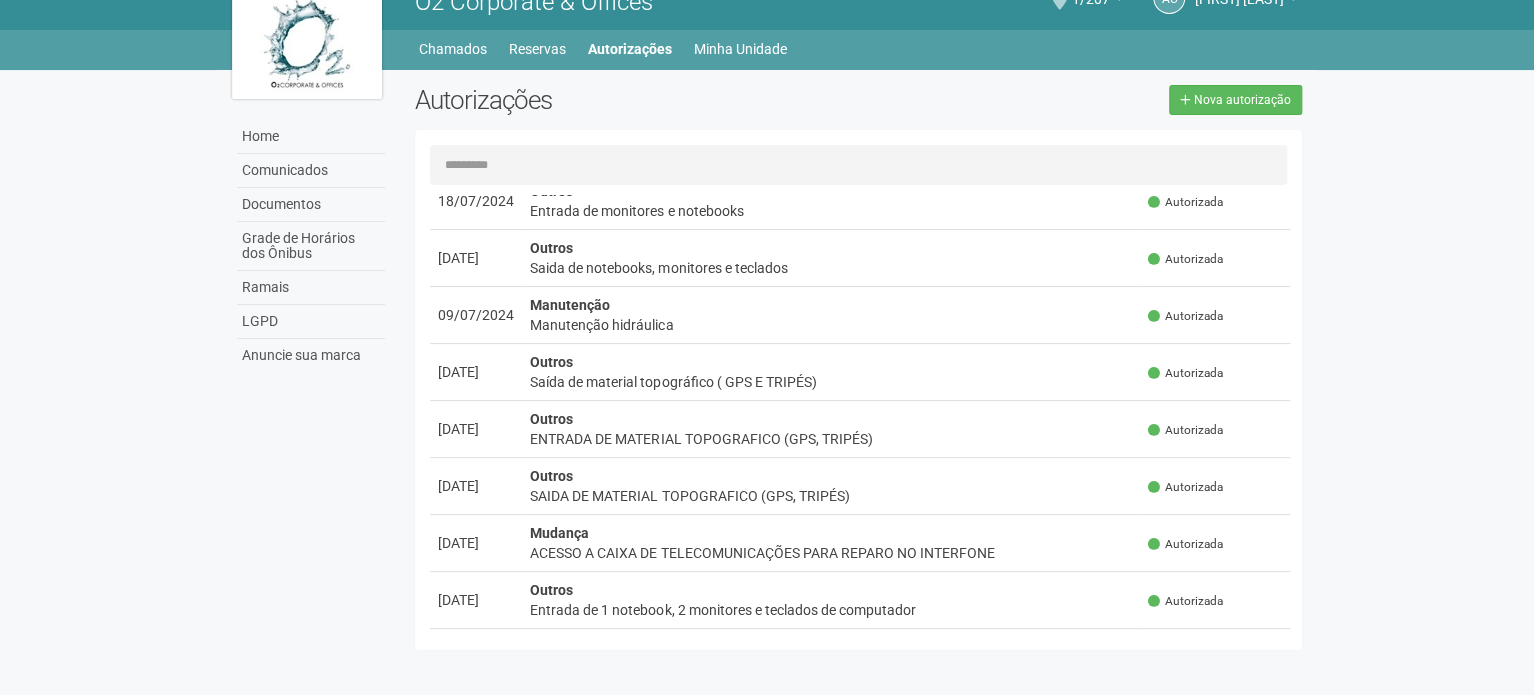 scroll, scrollTop: 4400, scrollLeft: 0, axis: vertical 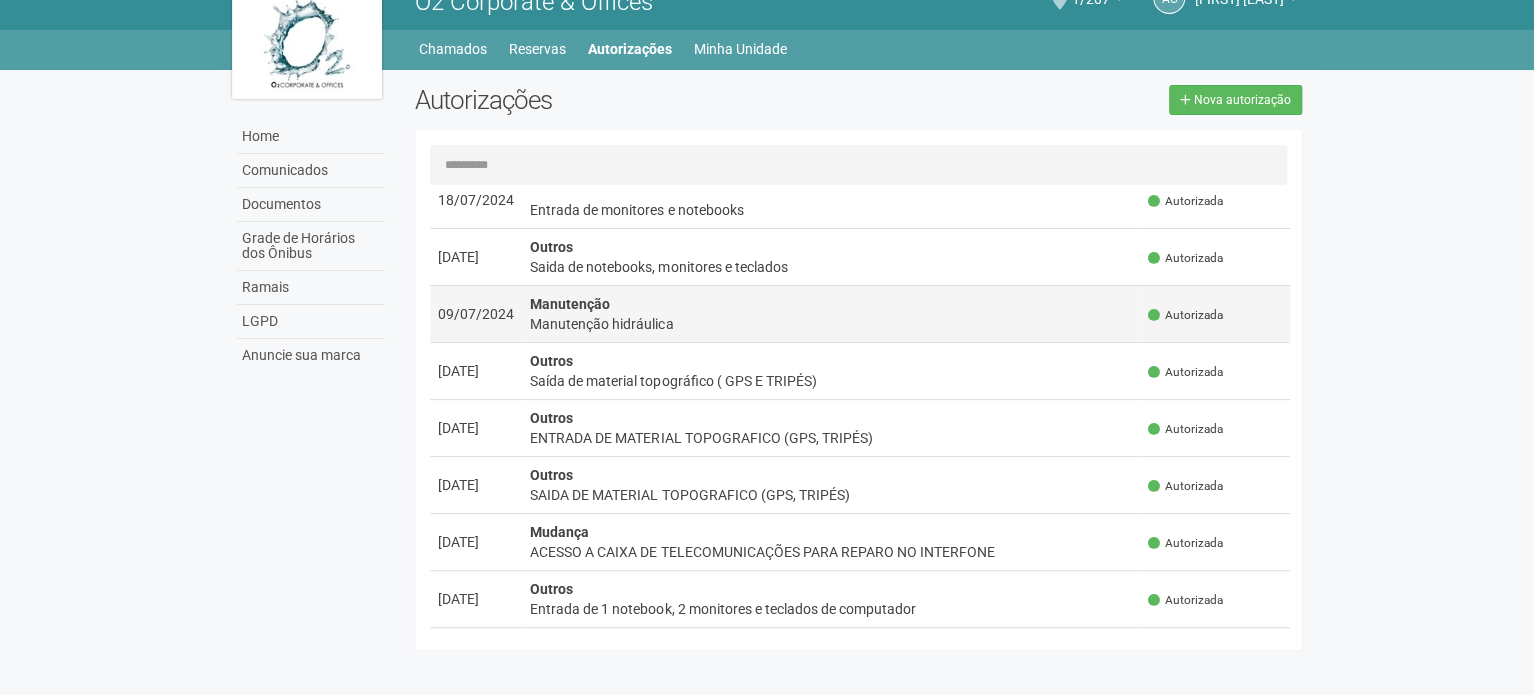 click on "Manutenção
Manutenção hidráulica" at bounding box center (831, 313) 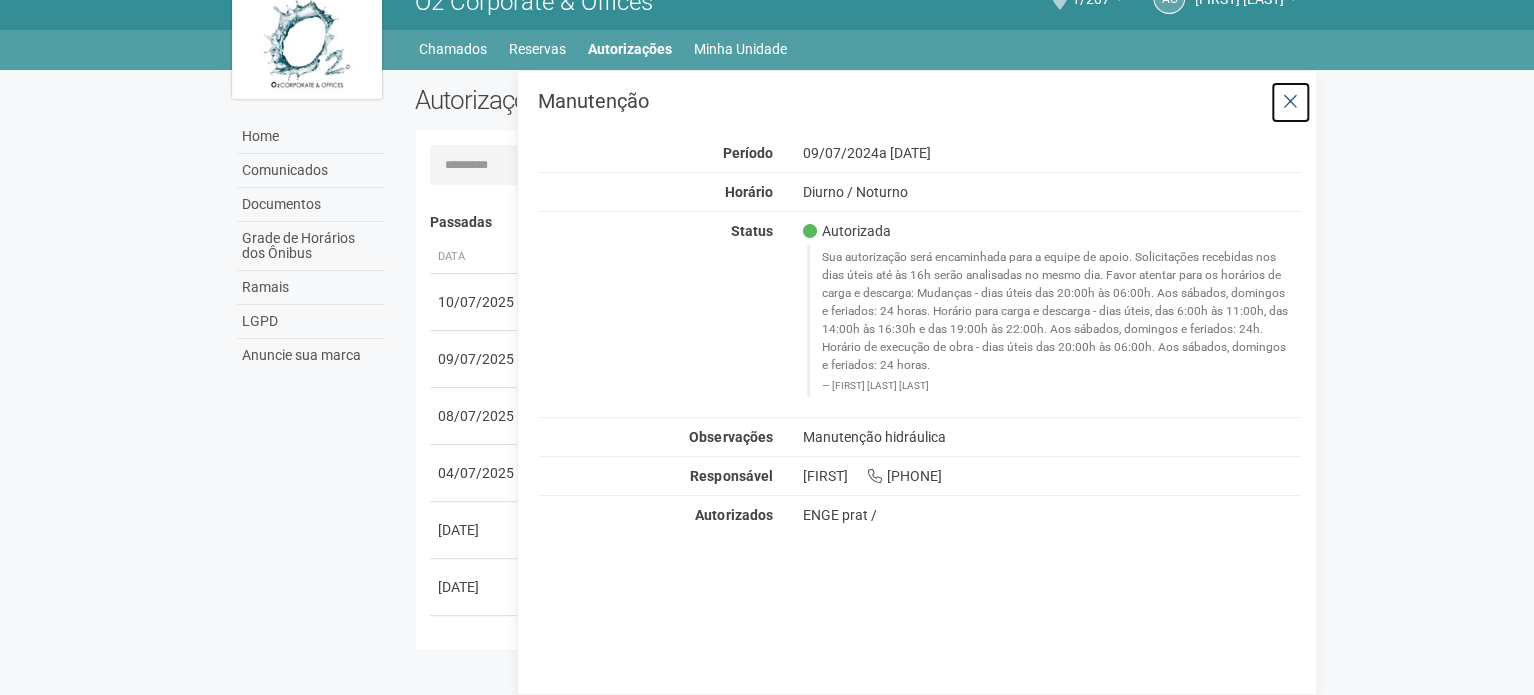 click at bounding box center [1290, 102] 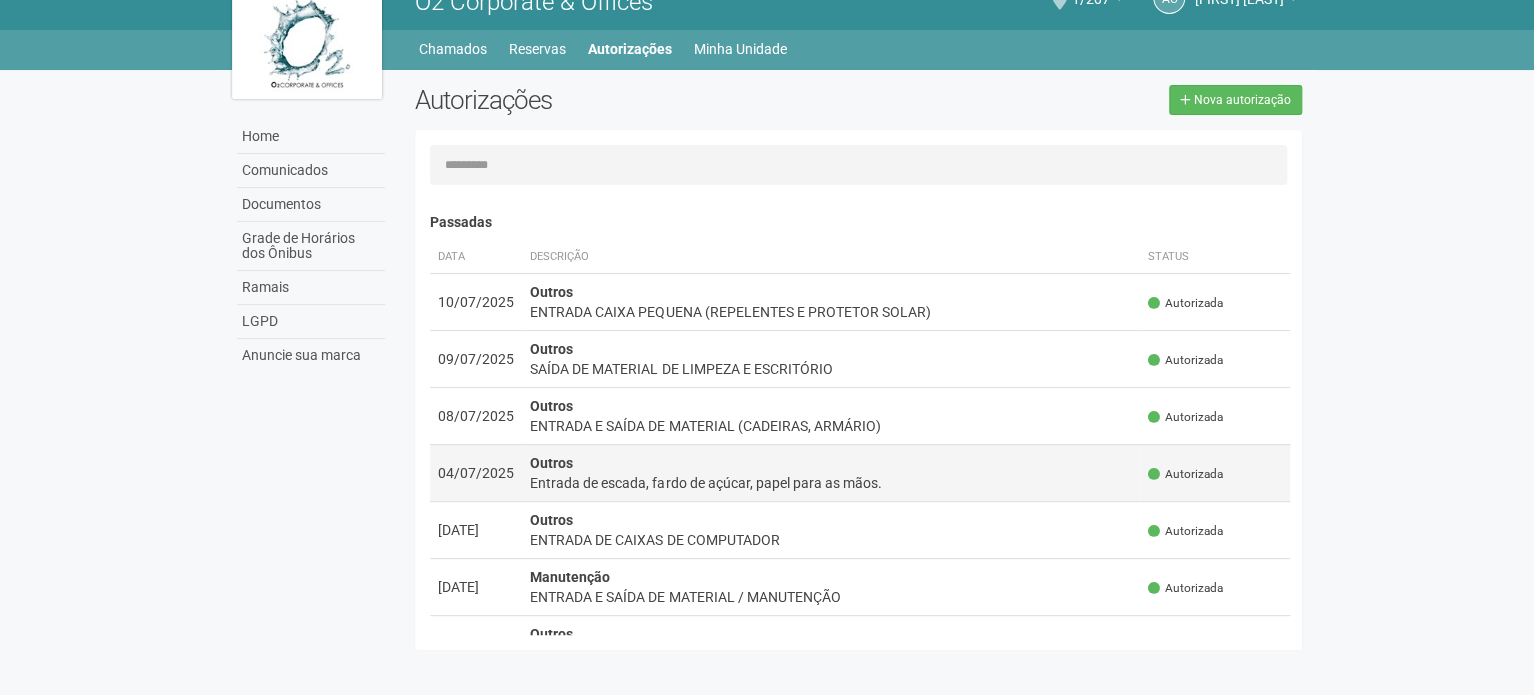 click on "Entrada de escada, fardo de açúcar, papel para as mãos." at bounding box center [831, 483] 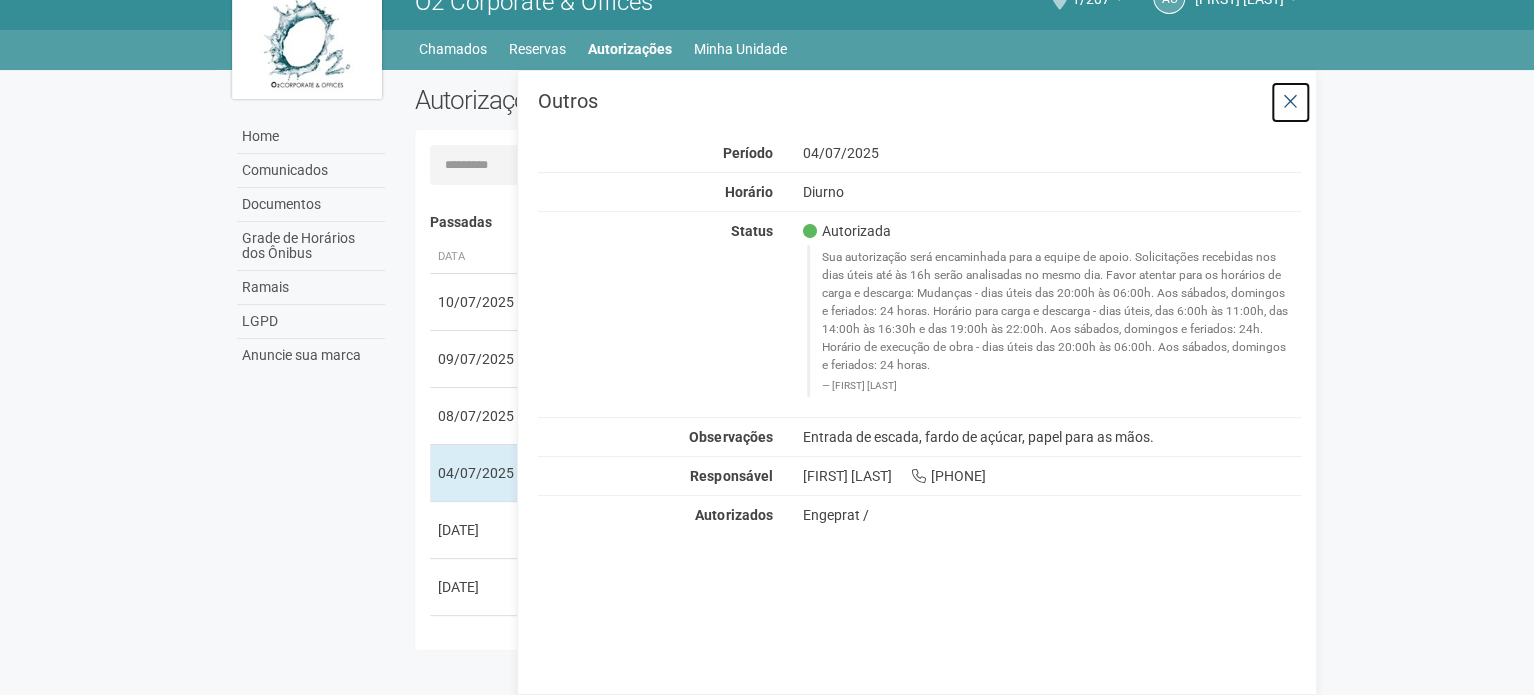 click at bounding box center (1290, 102) 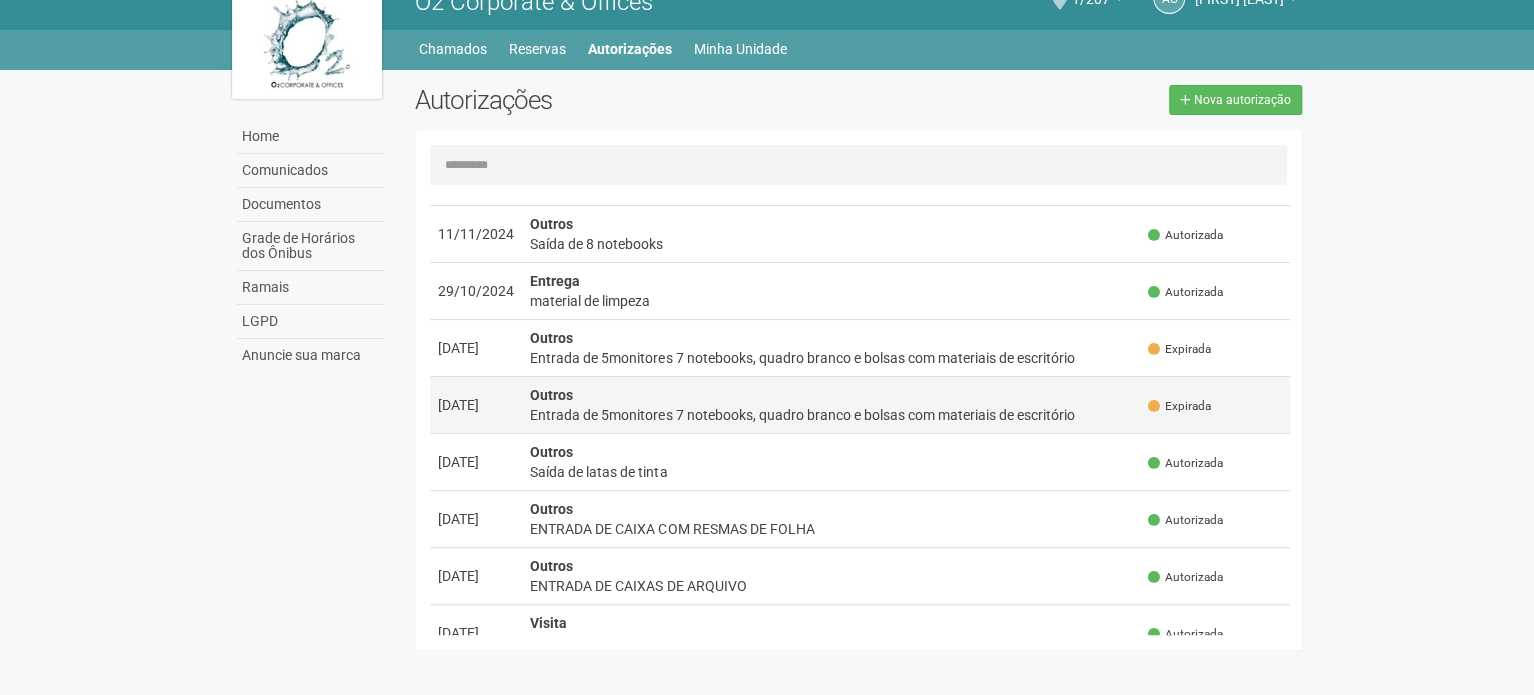 scroll, scrollTop: 3200, scrollLeft: 0, axis: vertical 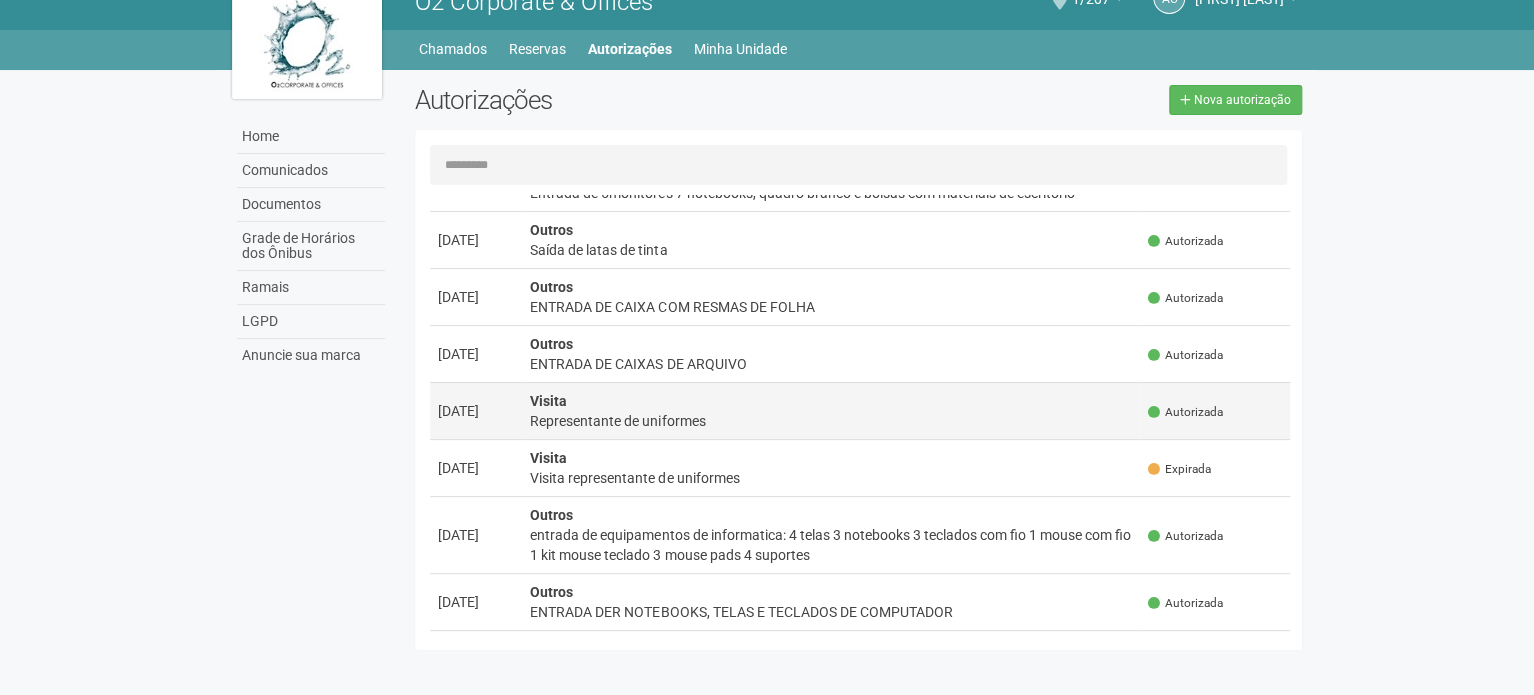 click on "Representante de uniformes" at bounding box center [831, 421] 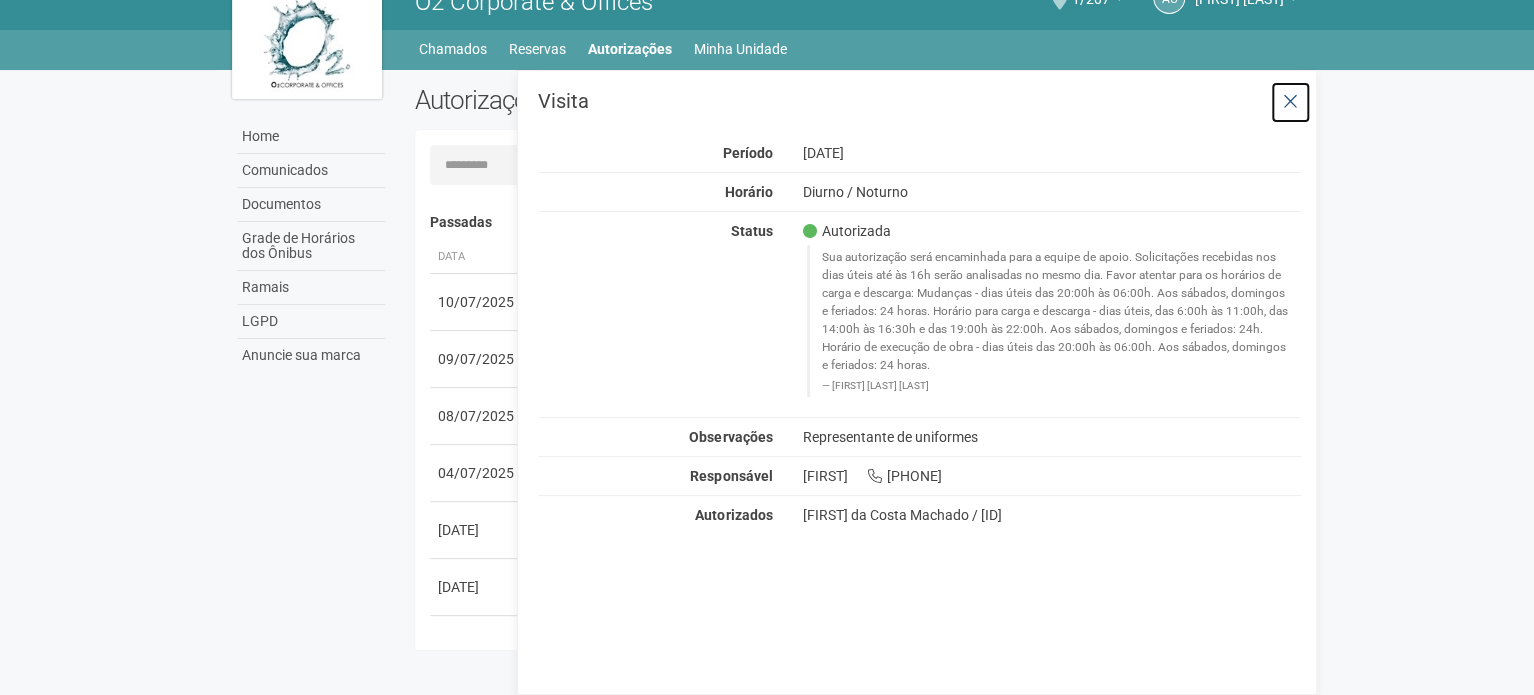 click at bounding box center (1290, 102) 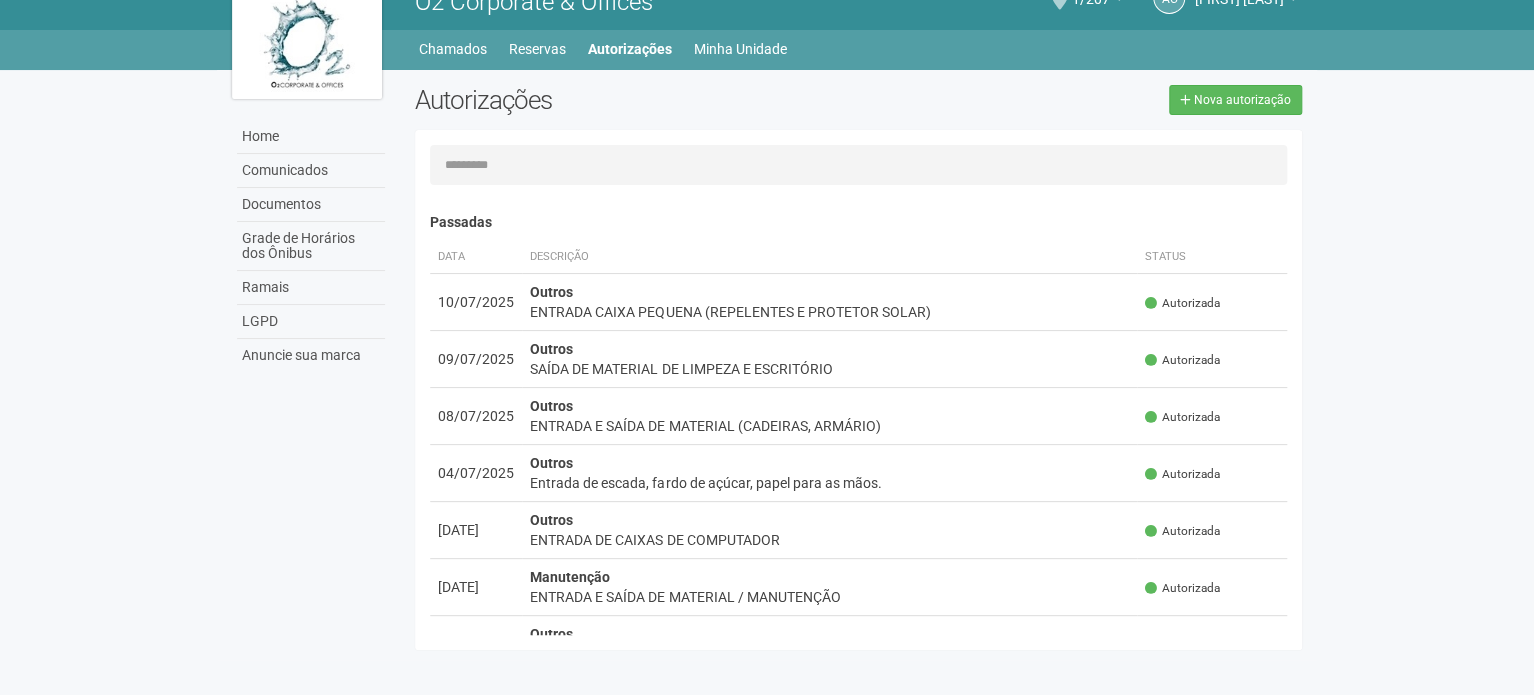 scroll, scrollTop: 0, scrollLeft: 0, axis: both 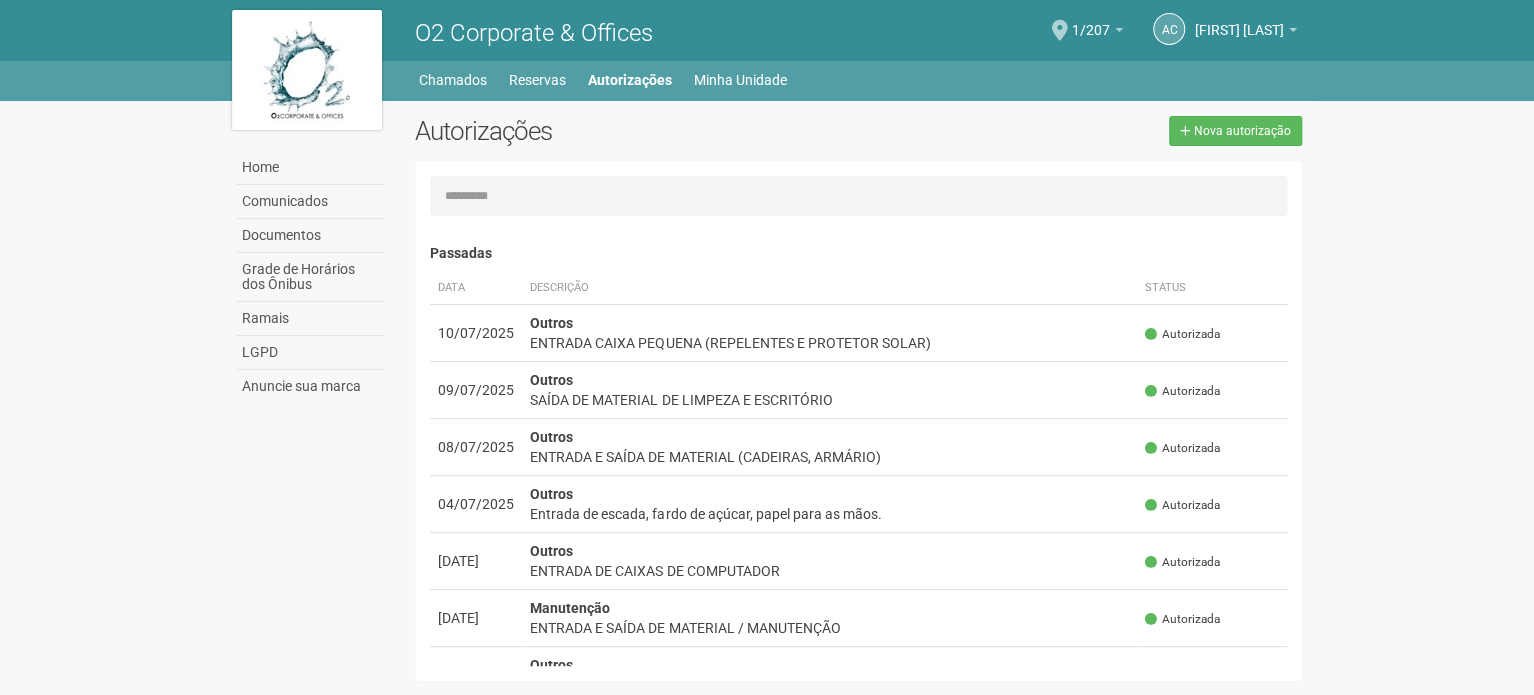 drag, startPoint x: 653, startPoint y: 435, endPoint x: 564, endPoint y: 192, distance: 258.7856 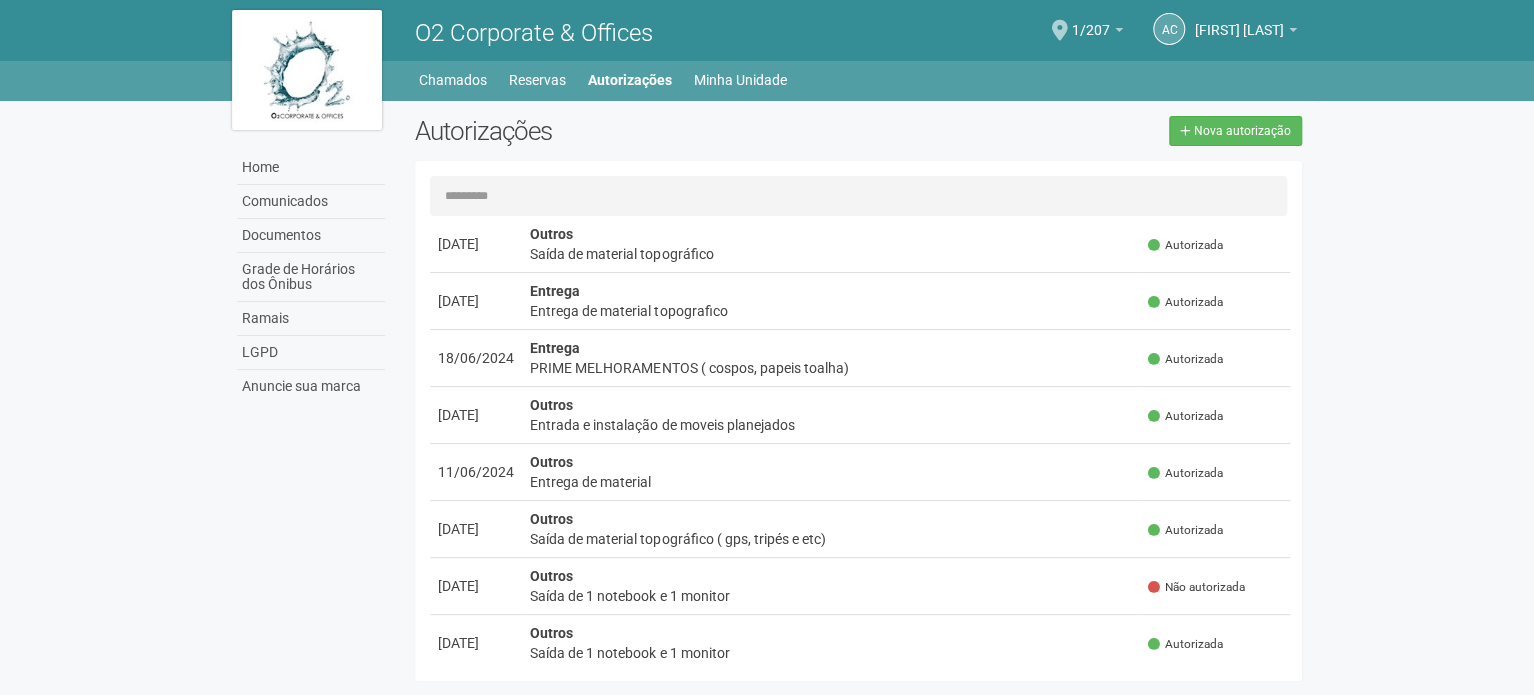 scroll, scrollTop: 5417, scrollLeft: 0, axis: vertical 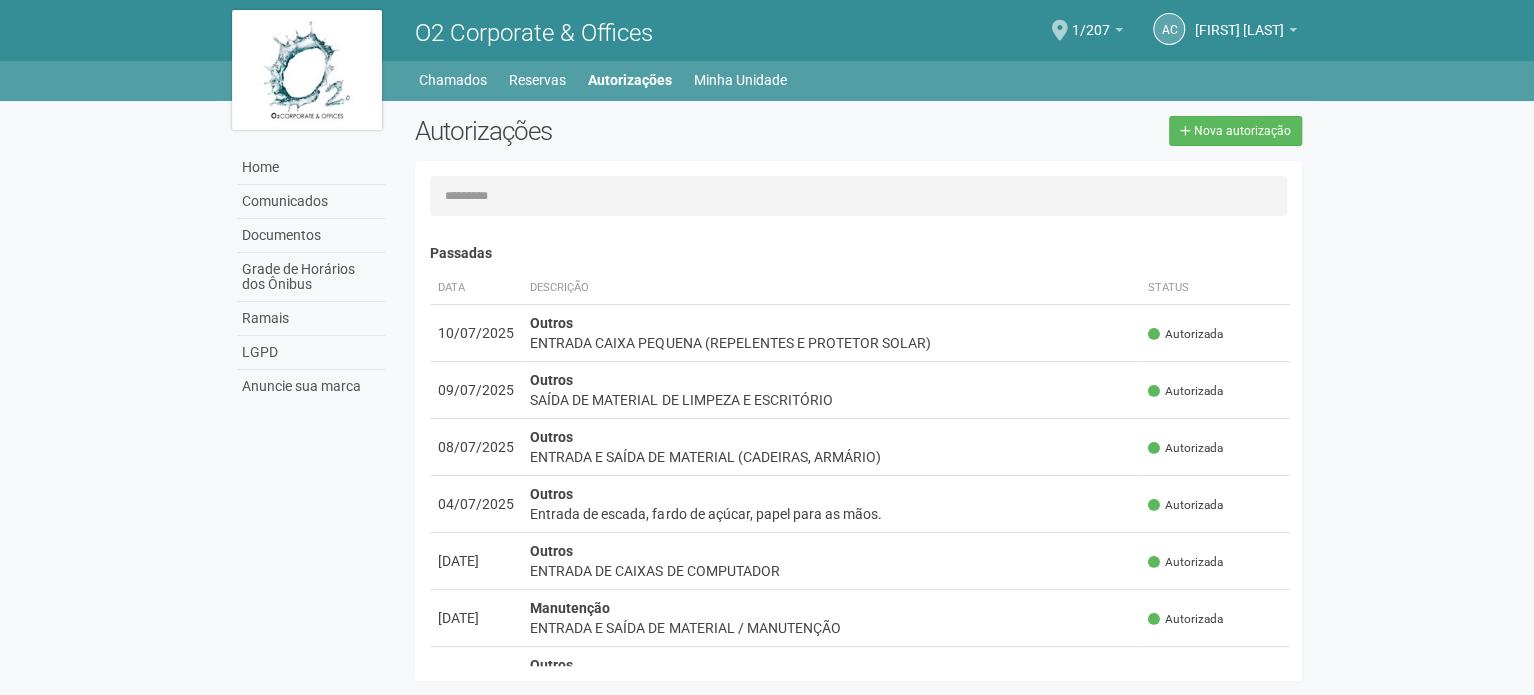drag, startPoint x: 725, startPoint y: 603, endPoint x: 700, endPoint y: 281, distance: 322.96902 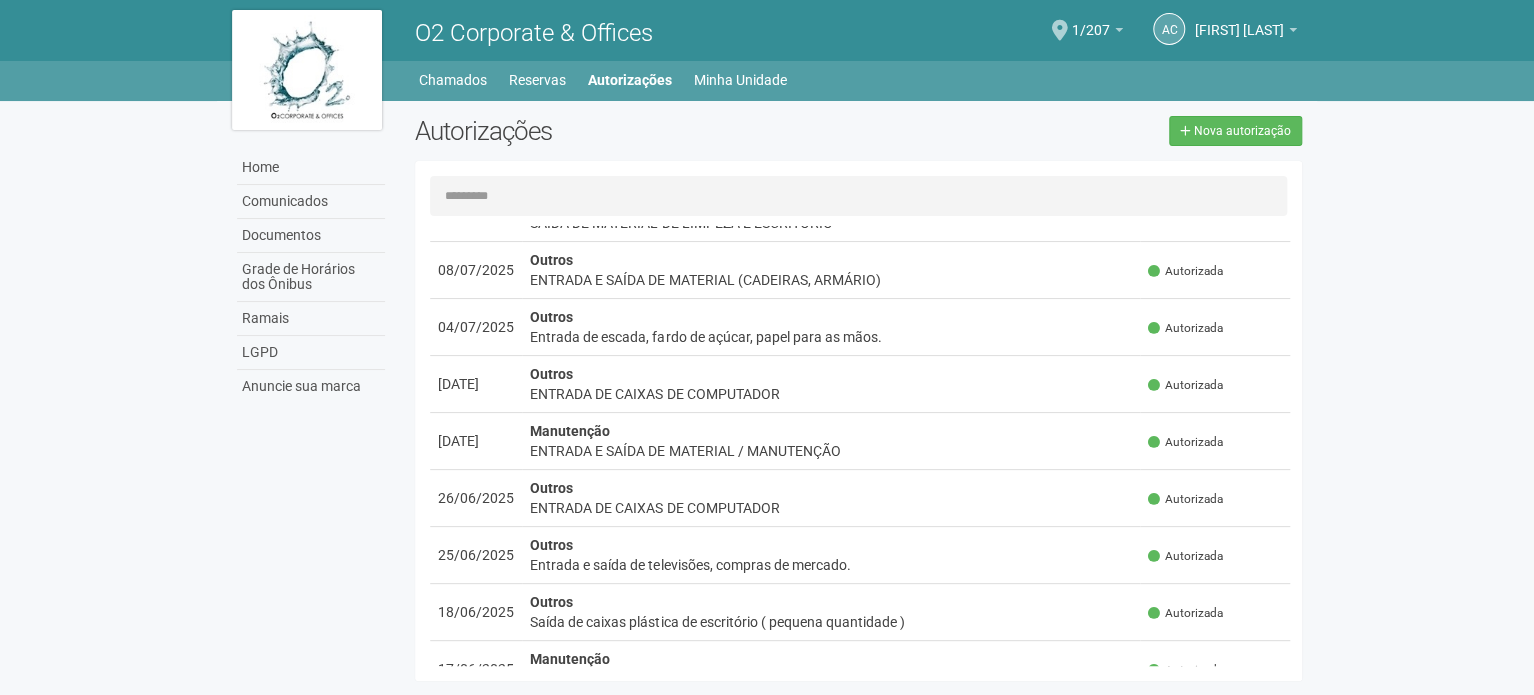 scroll, scrollTop: 200, scrollLeft: 0, axis: vertical 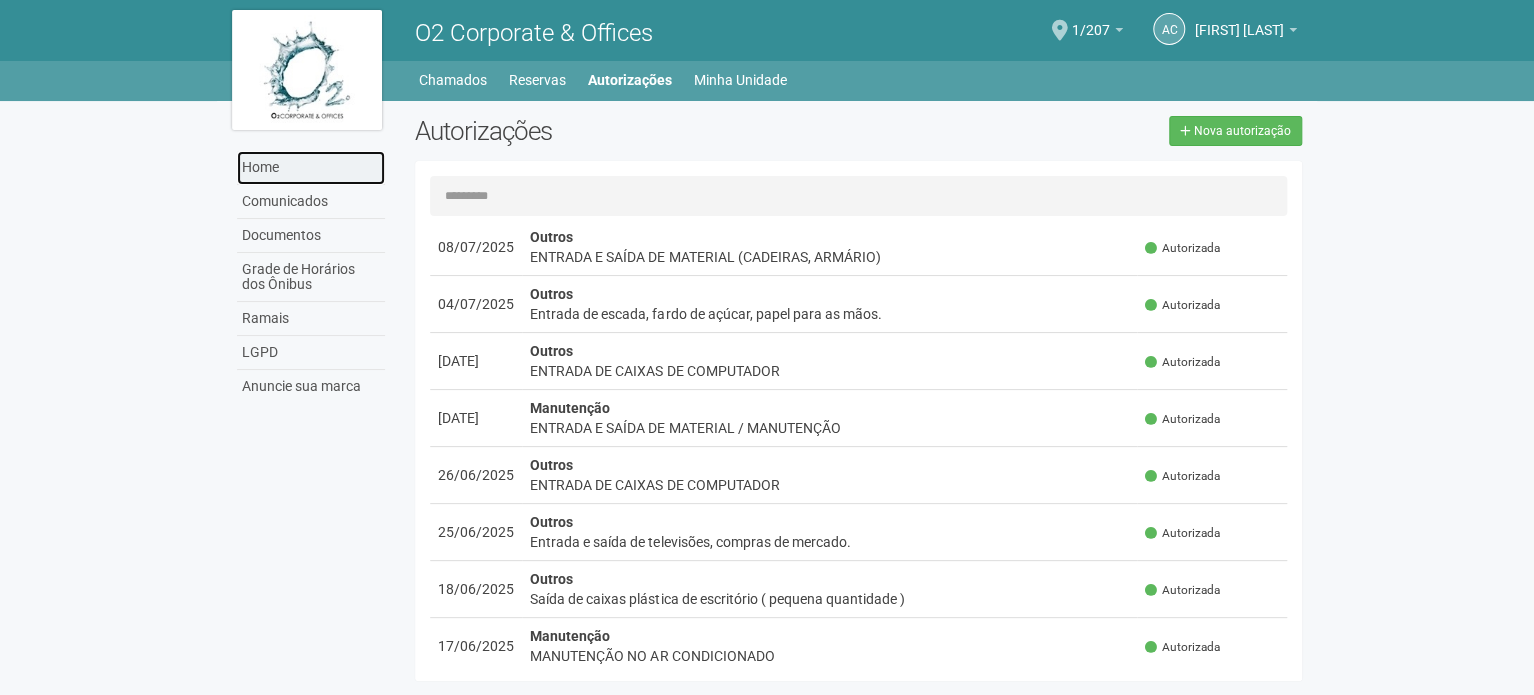 click on "Home" at bounding box center [311, 168] 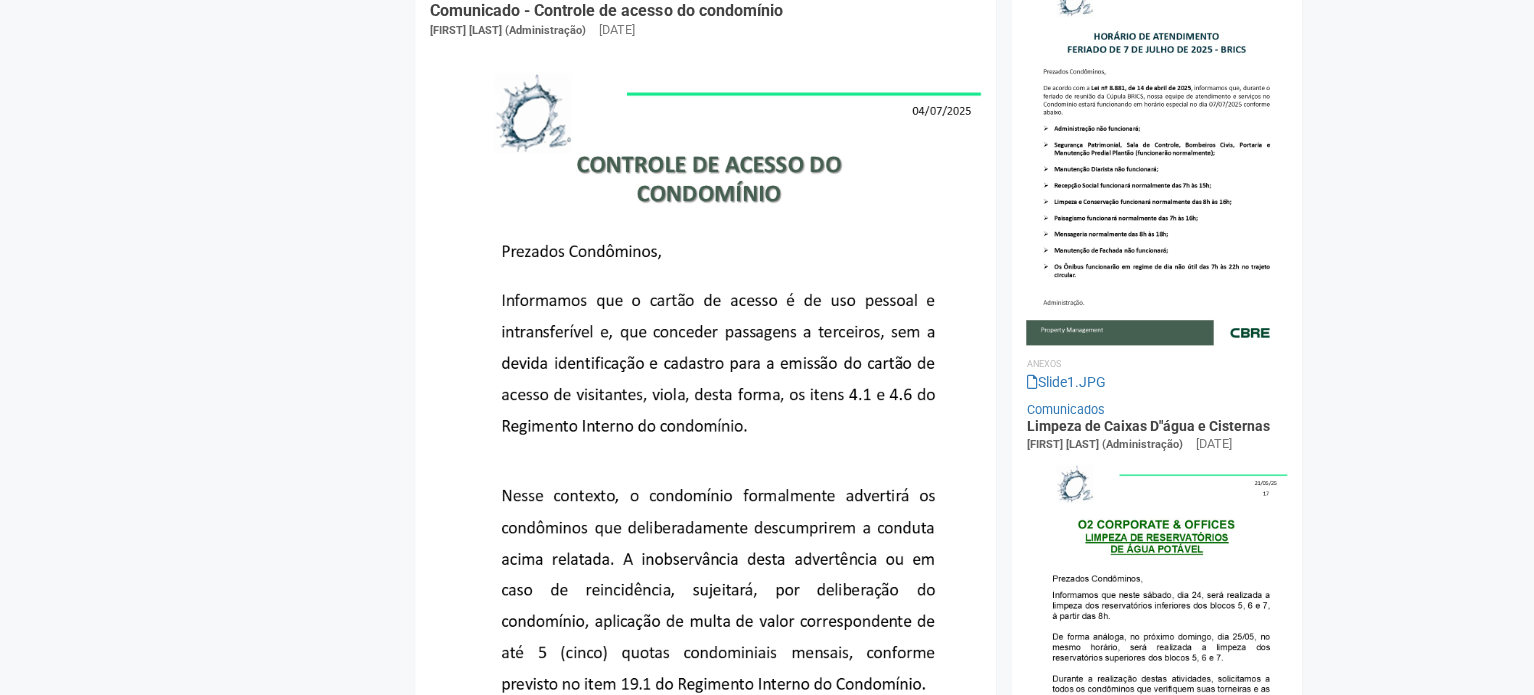 scroll, scrollTop: 1200, scrollLeft: 0, axis: vertical 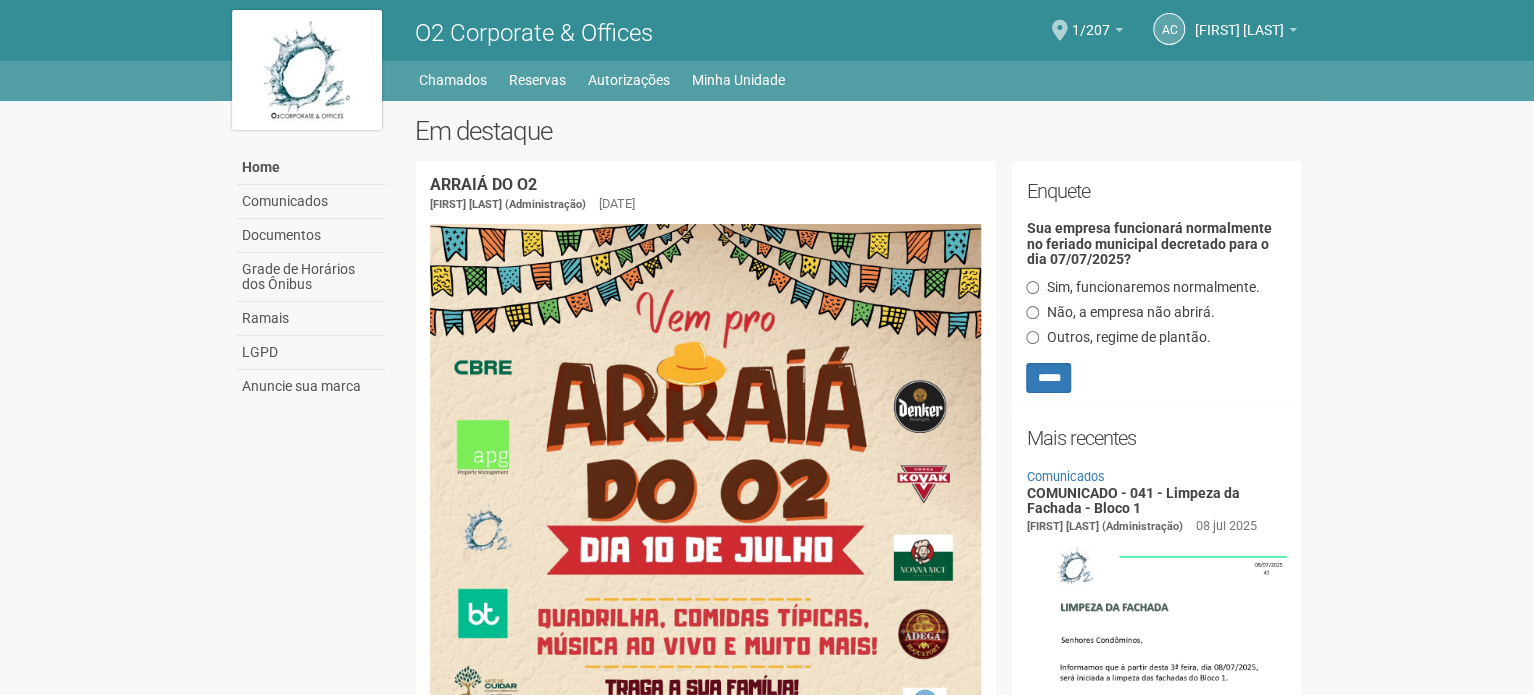 drag, startPoint x: 280, startPoint y: 333, endPoint x: 275, endPoint y: -62, distance: 395.03165 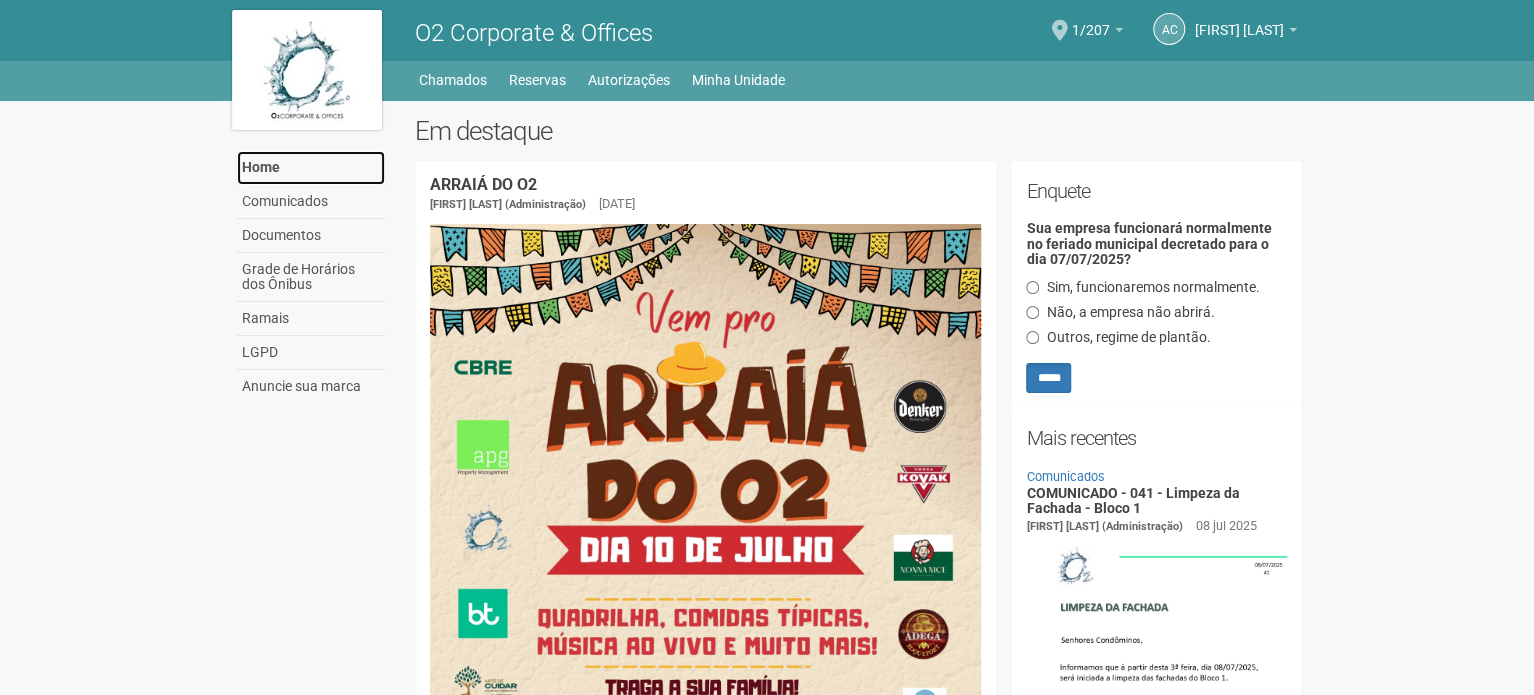 click on "Home" at bounding box center [311, 168] 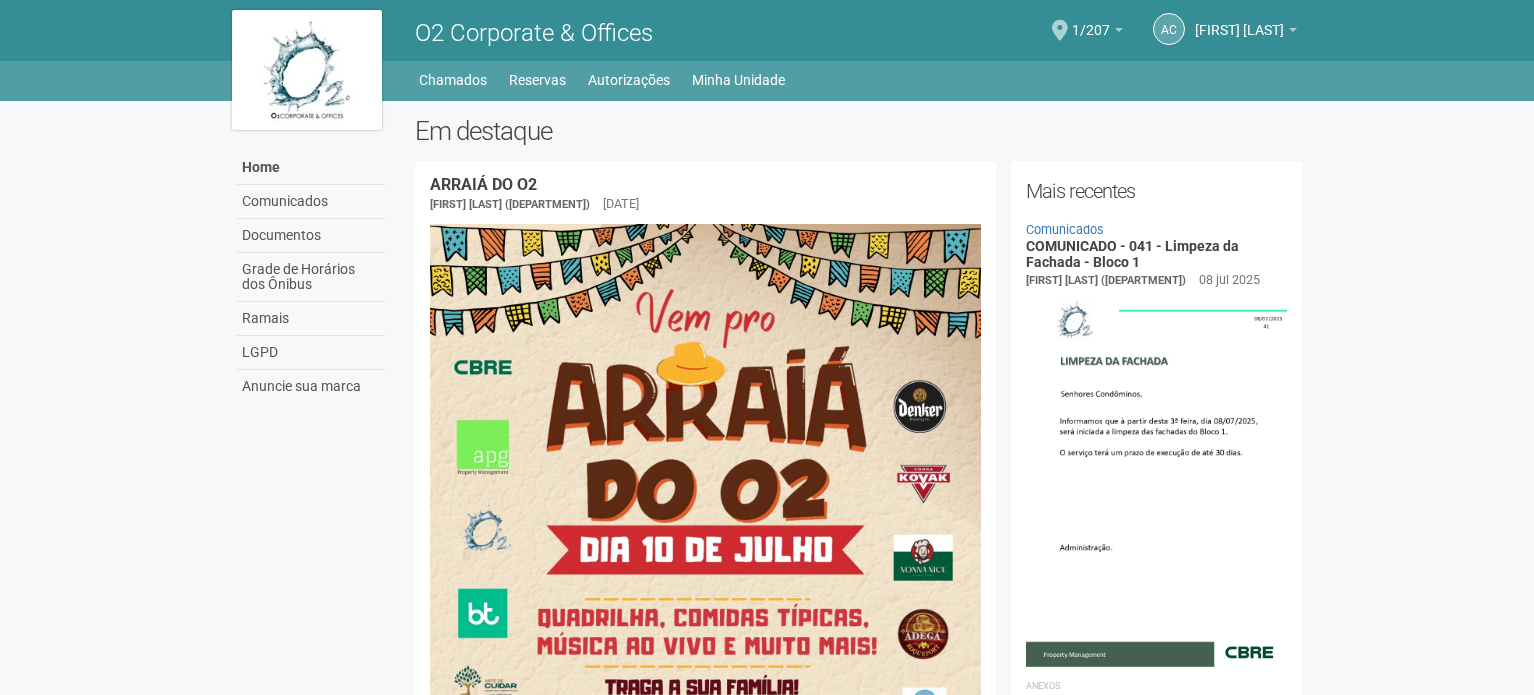 scroll, scrollTop: 0, scrollLeft: 0, axis: both 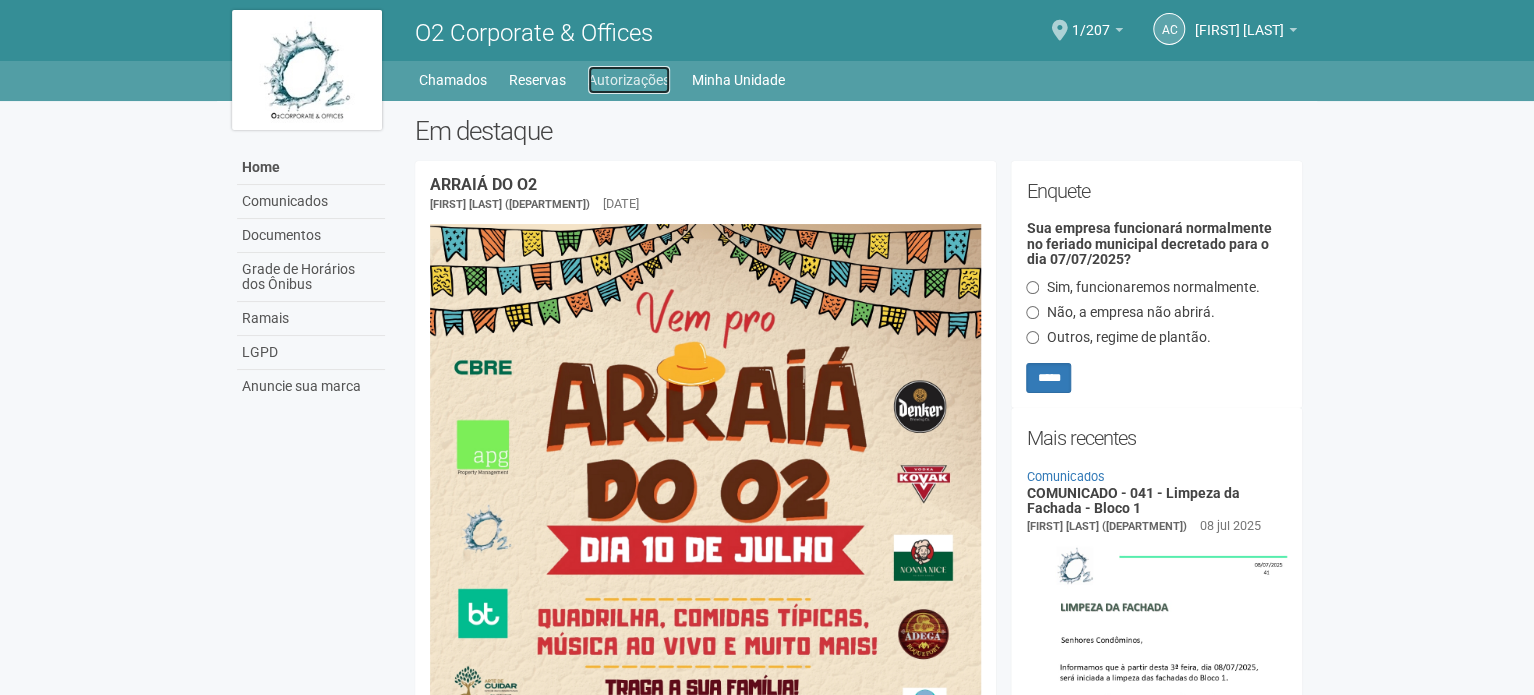 click on "Autorizações" at bounding box center [629, 80] 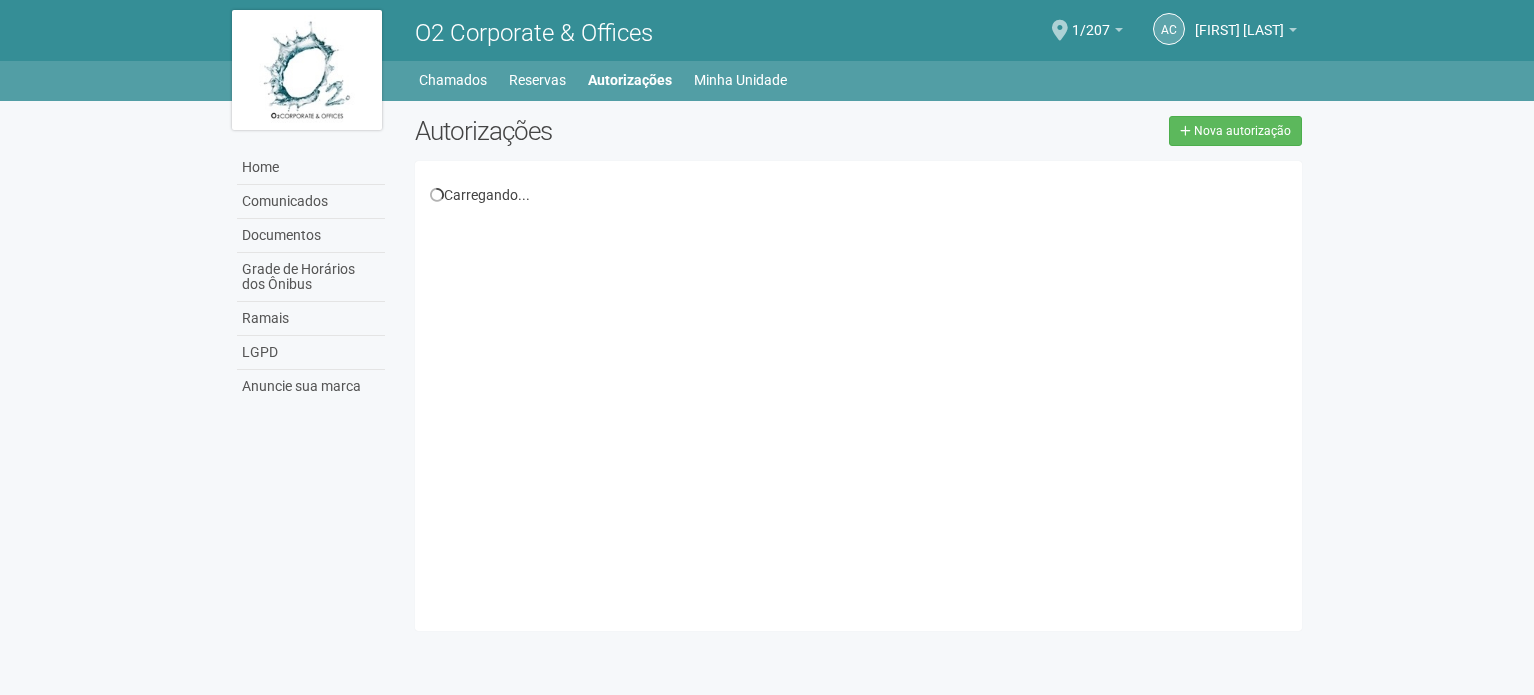 scroll, scrollTop: 0, scrollLeft: 0, axis: both 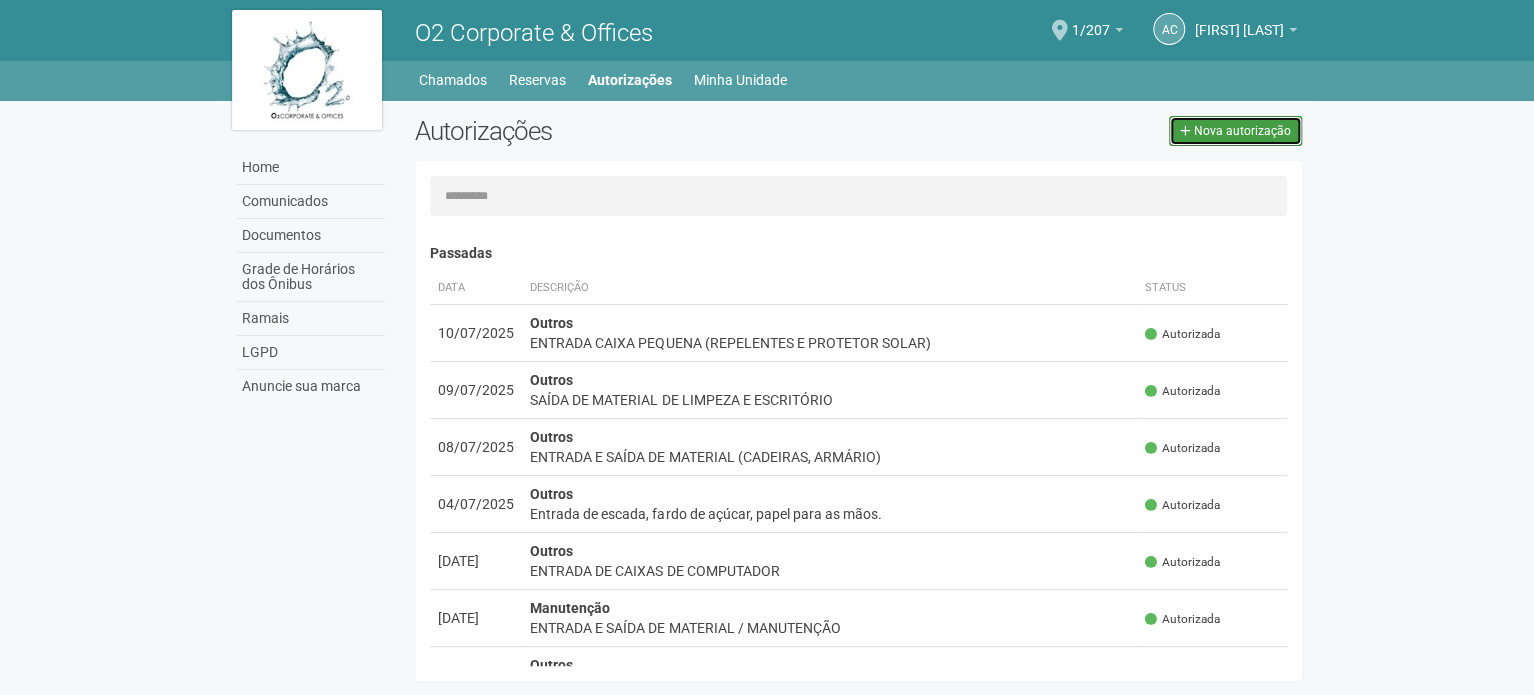 click on "Nova autorização" at bounding box center (1242, 131) 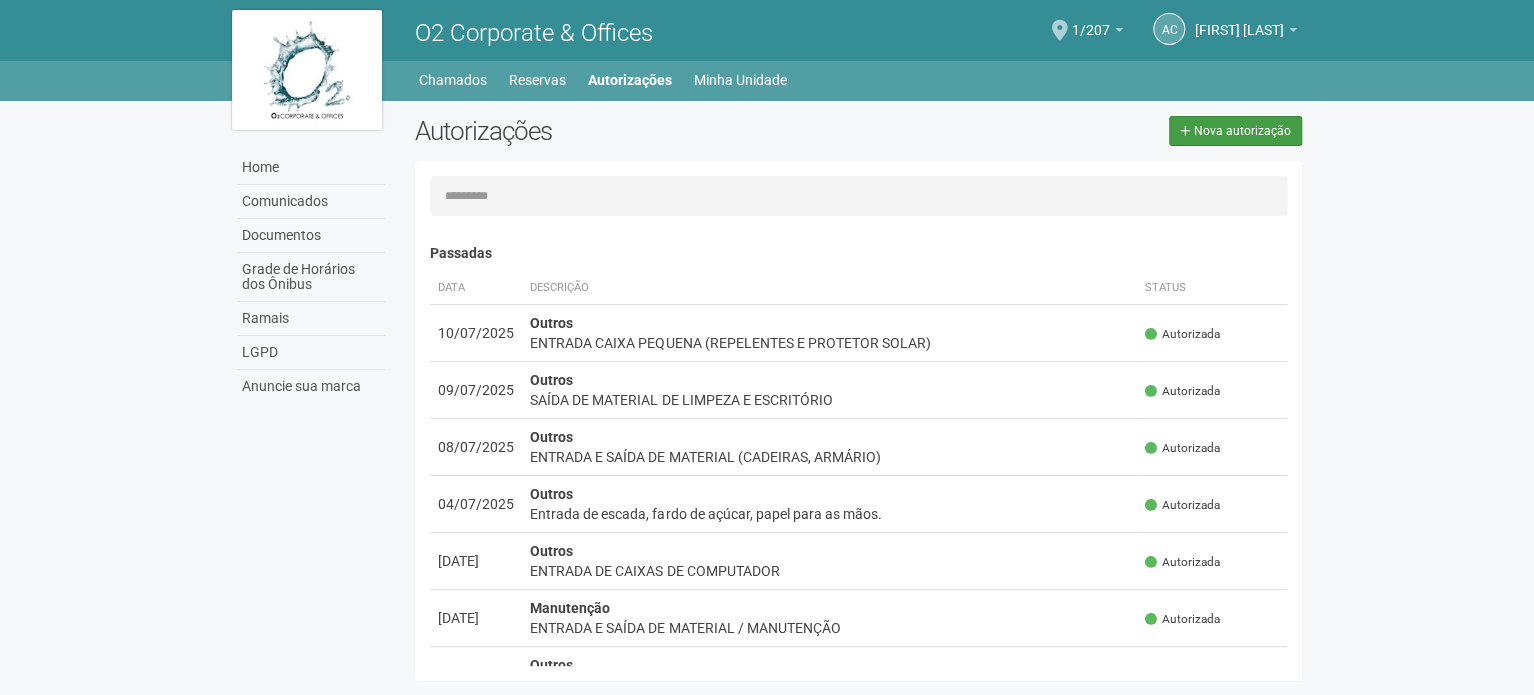 select on "**" 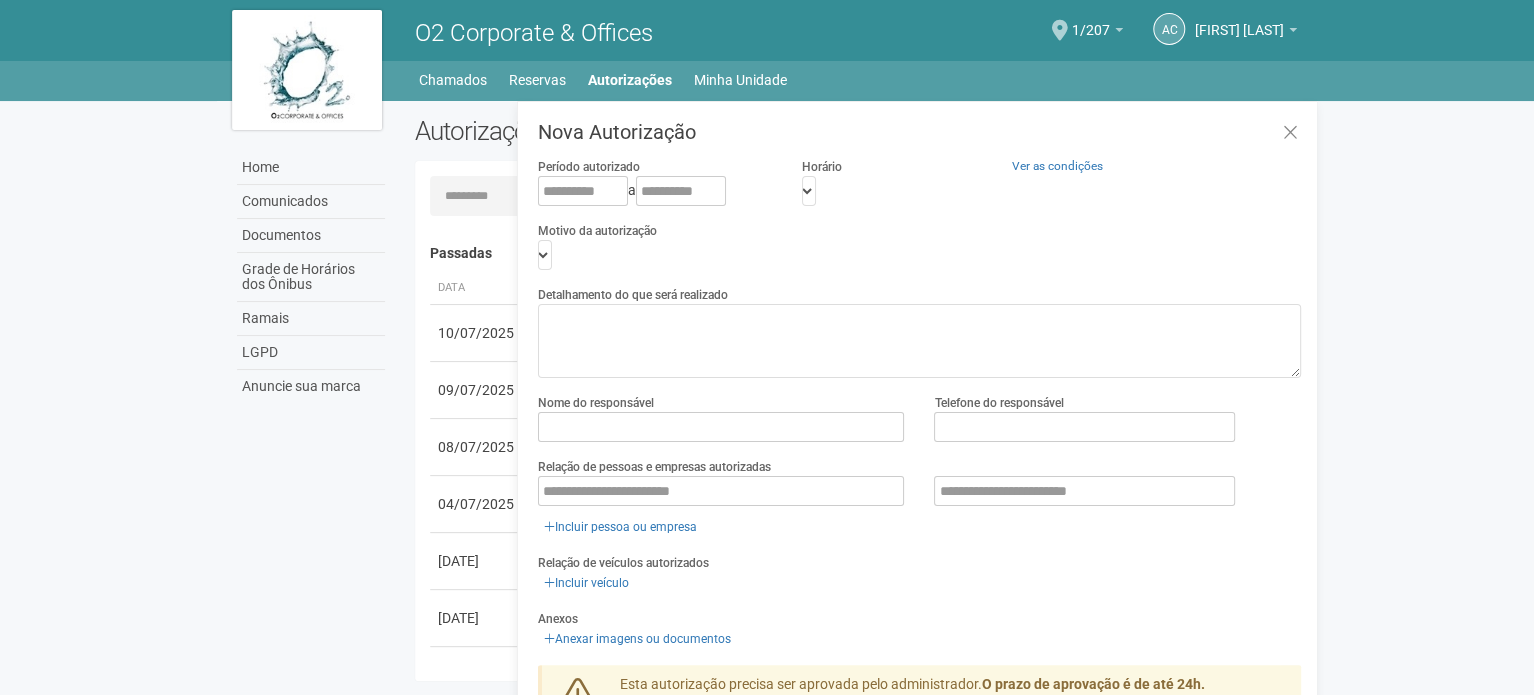 scroll, scrollTop: 31, scrollLeft: 0, axis: vertical 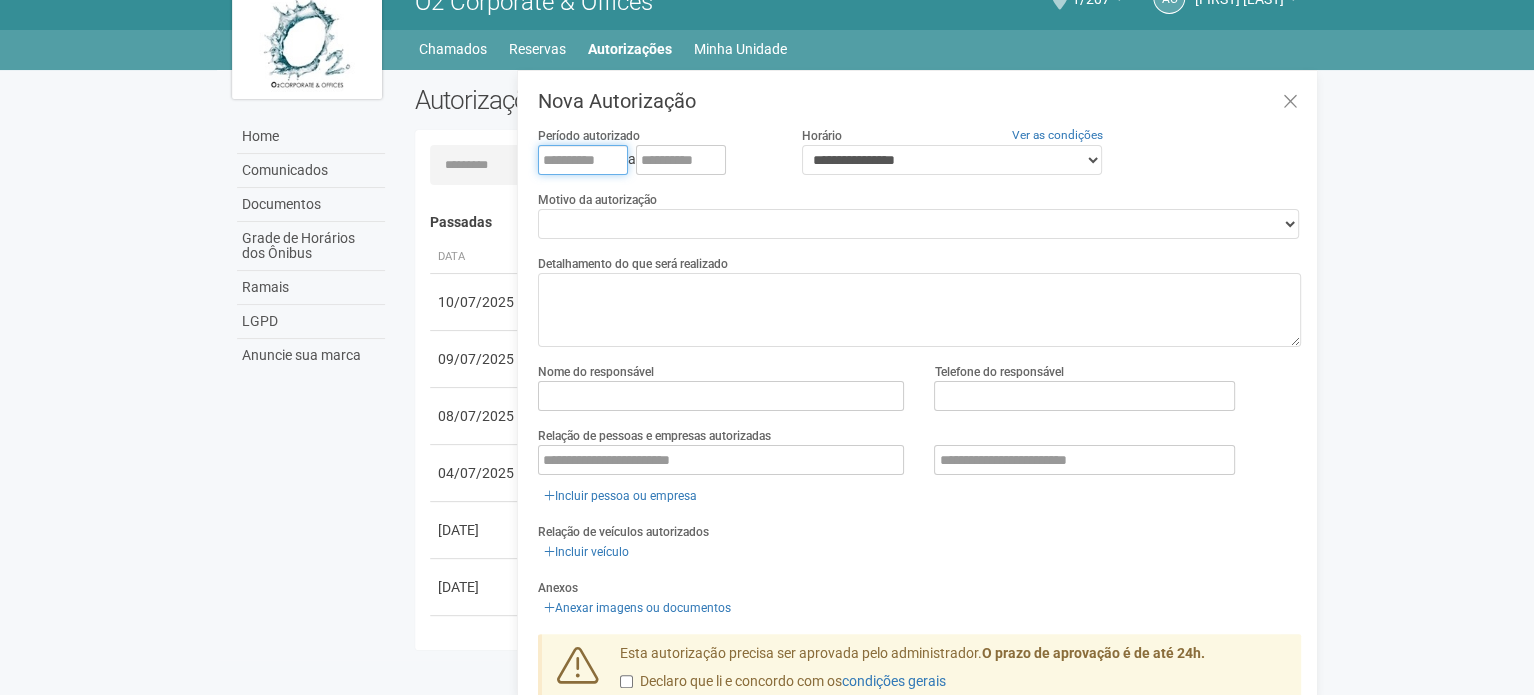 click at bounding box center [583, 160] 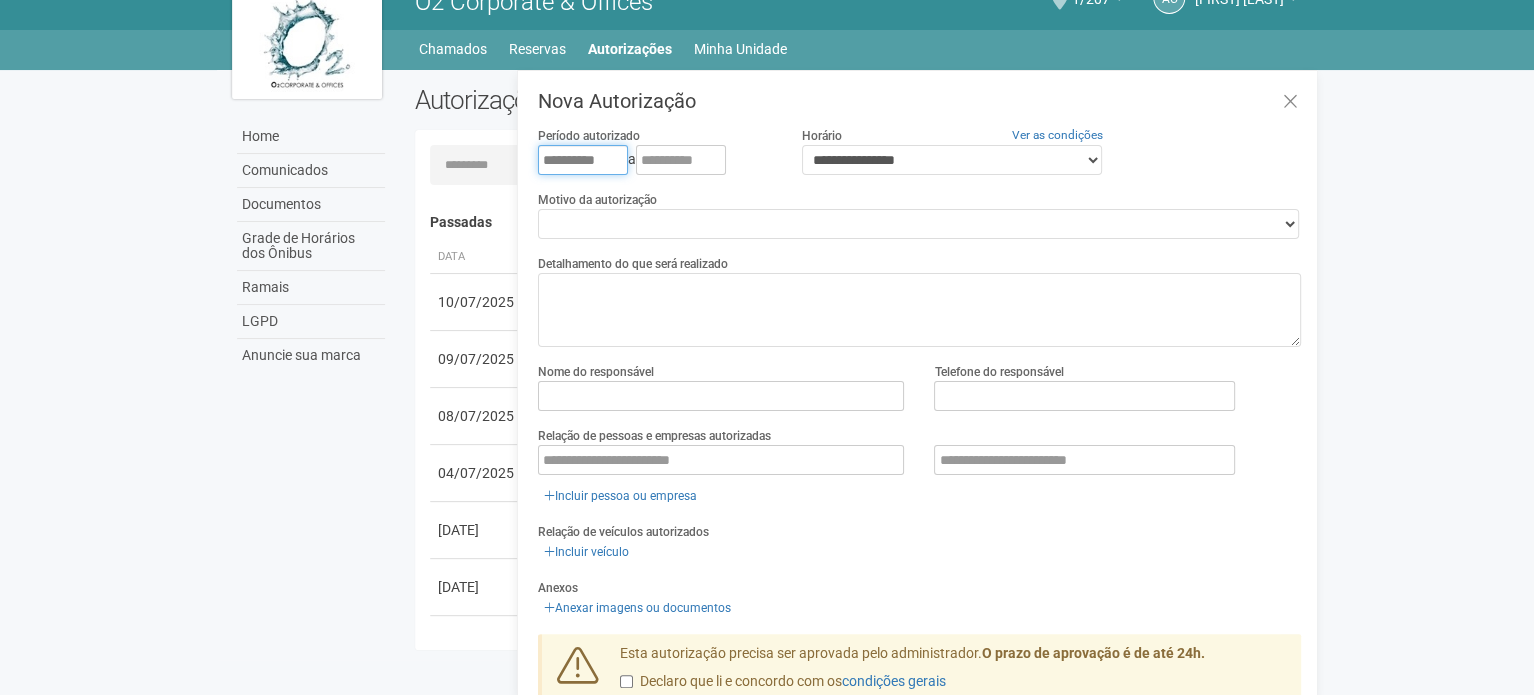 type on "**********" 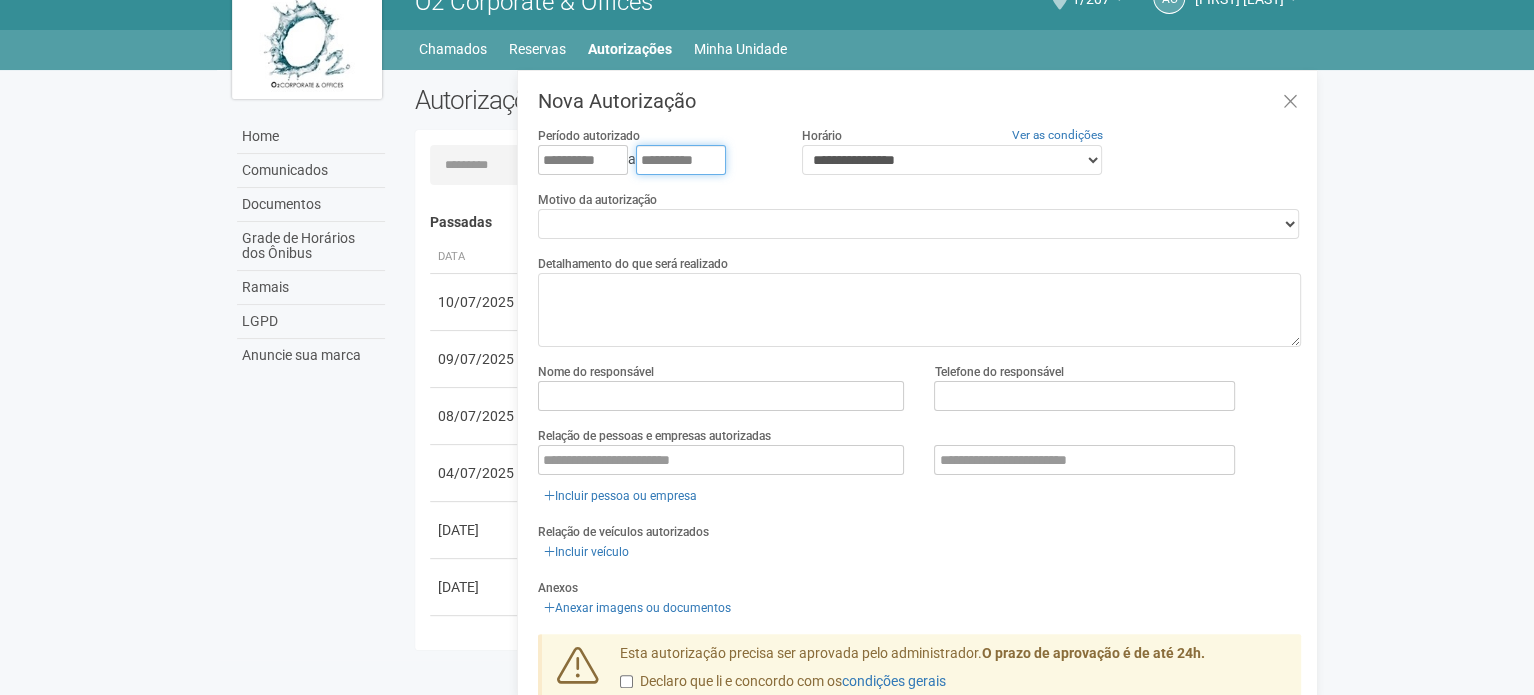 type on "**********" 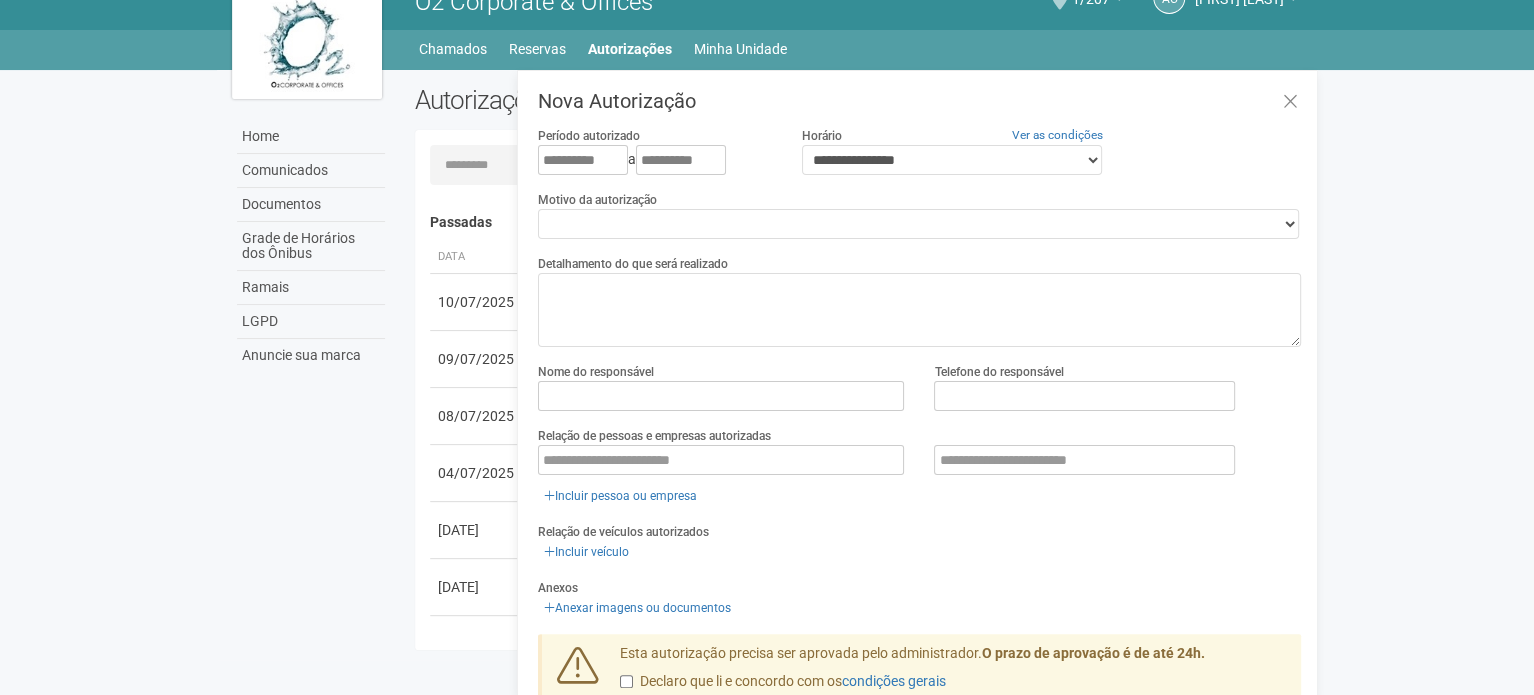 click on "Motivo da autorização" at bounding box center [597, 200] 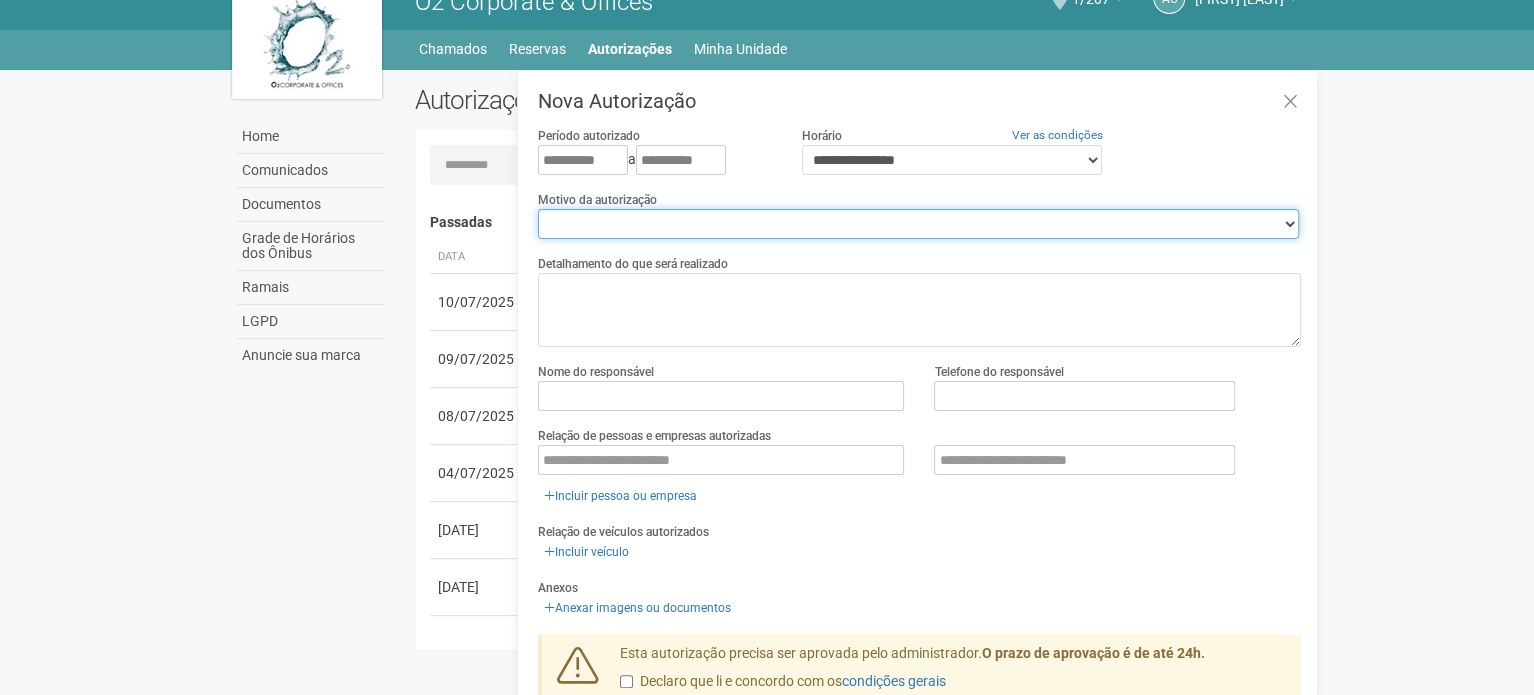 click on "**********" at bounding box center [918, 224] 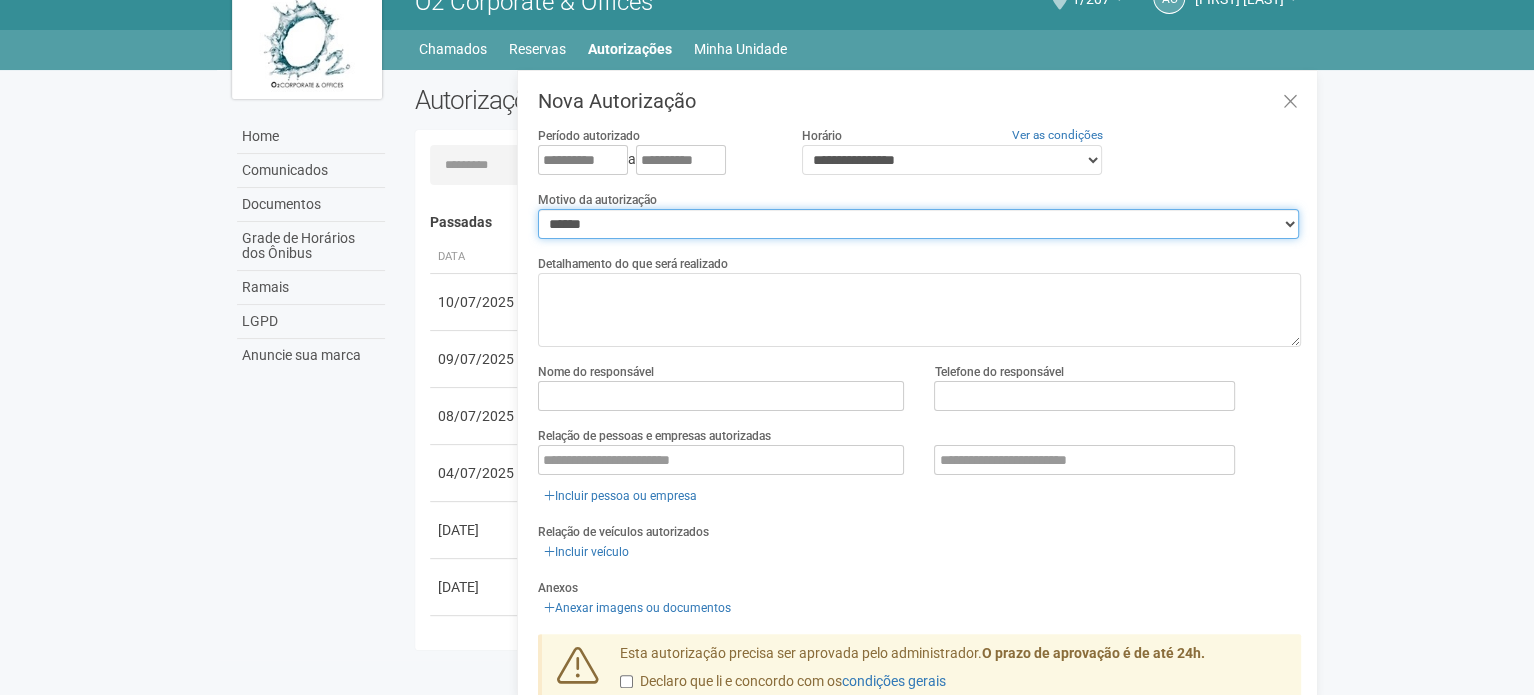 click on "**********" at bounding box center [918, 224] 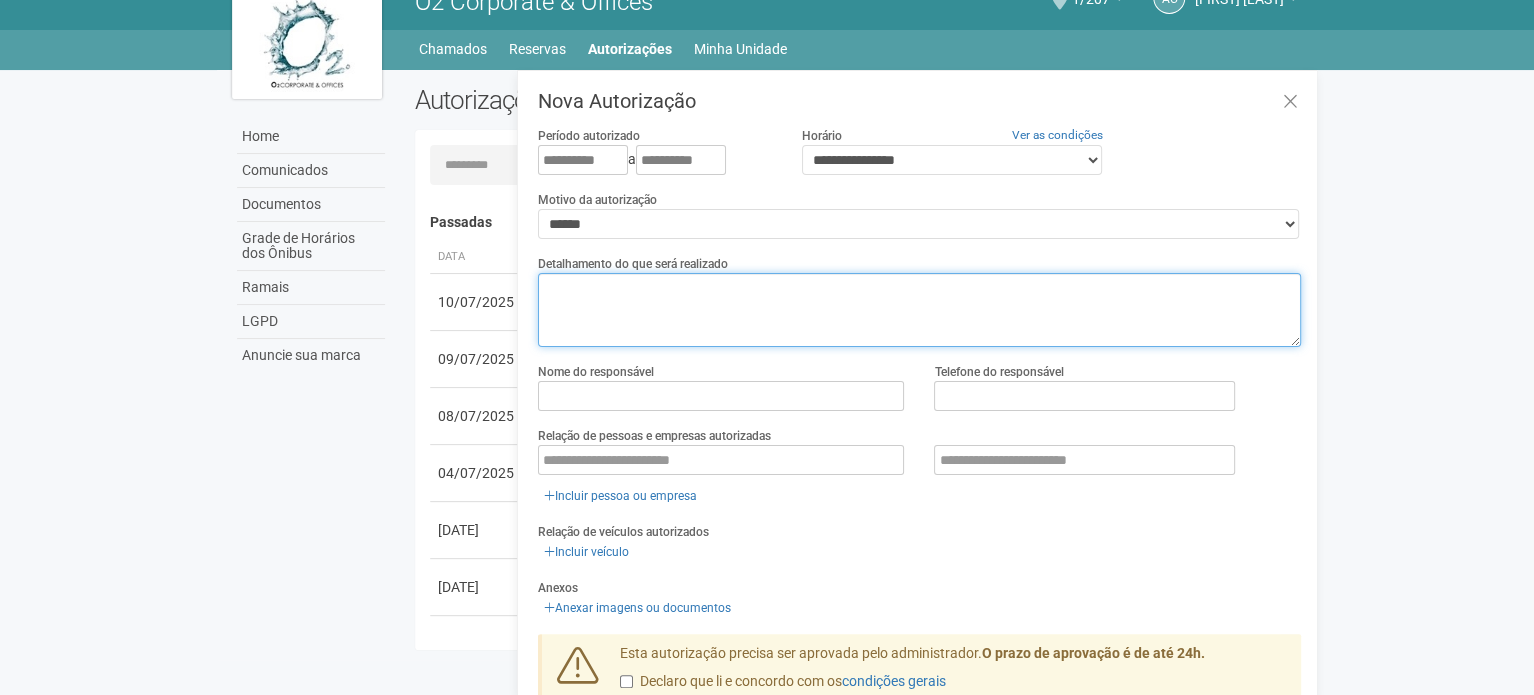 click at bounding box center (919, 310) 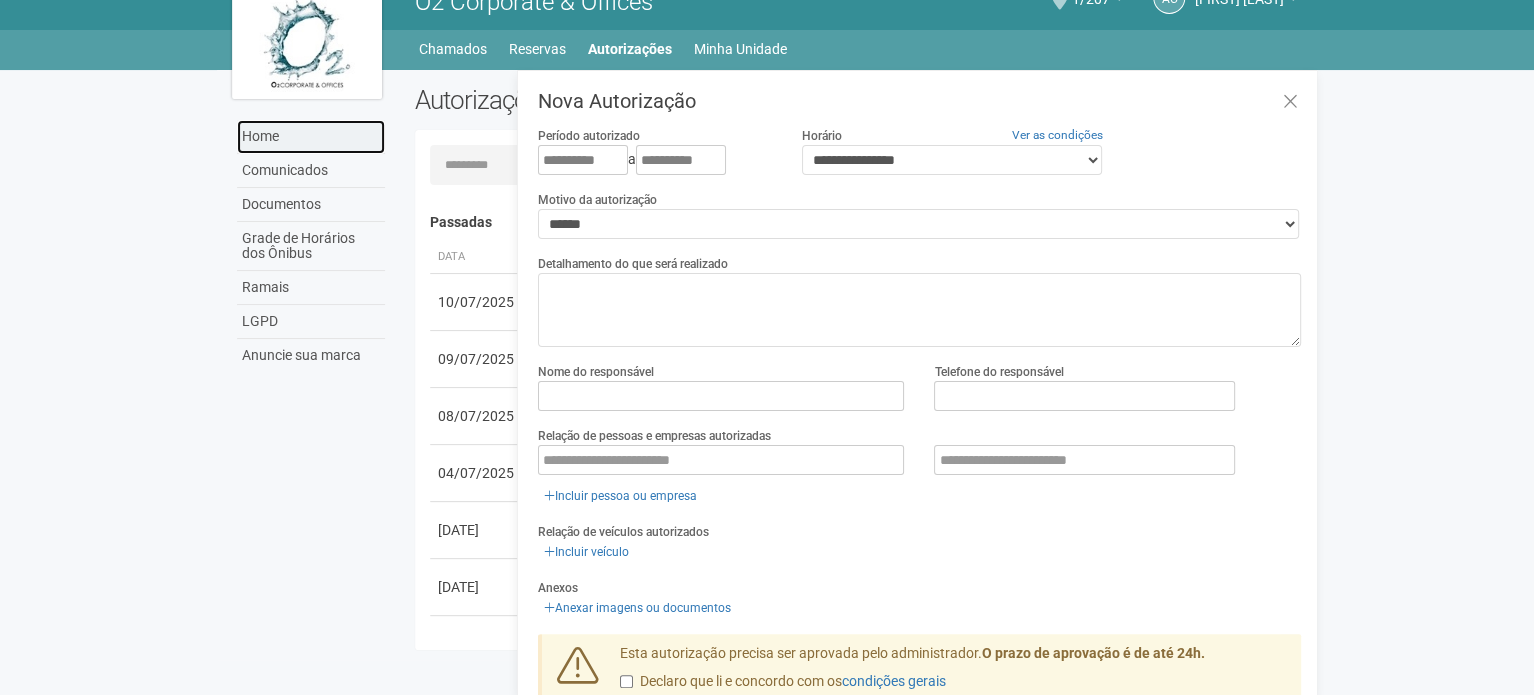 click on "Home" at bounding box center [311, 137] 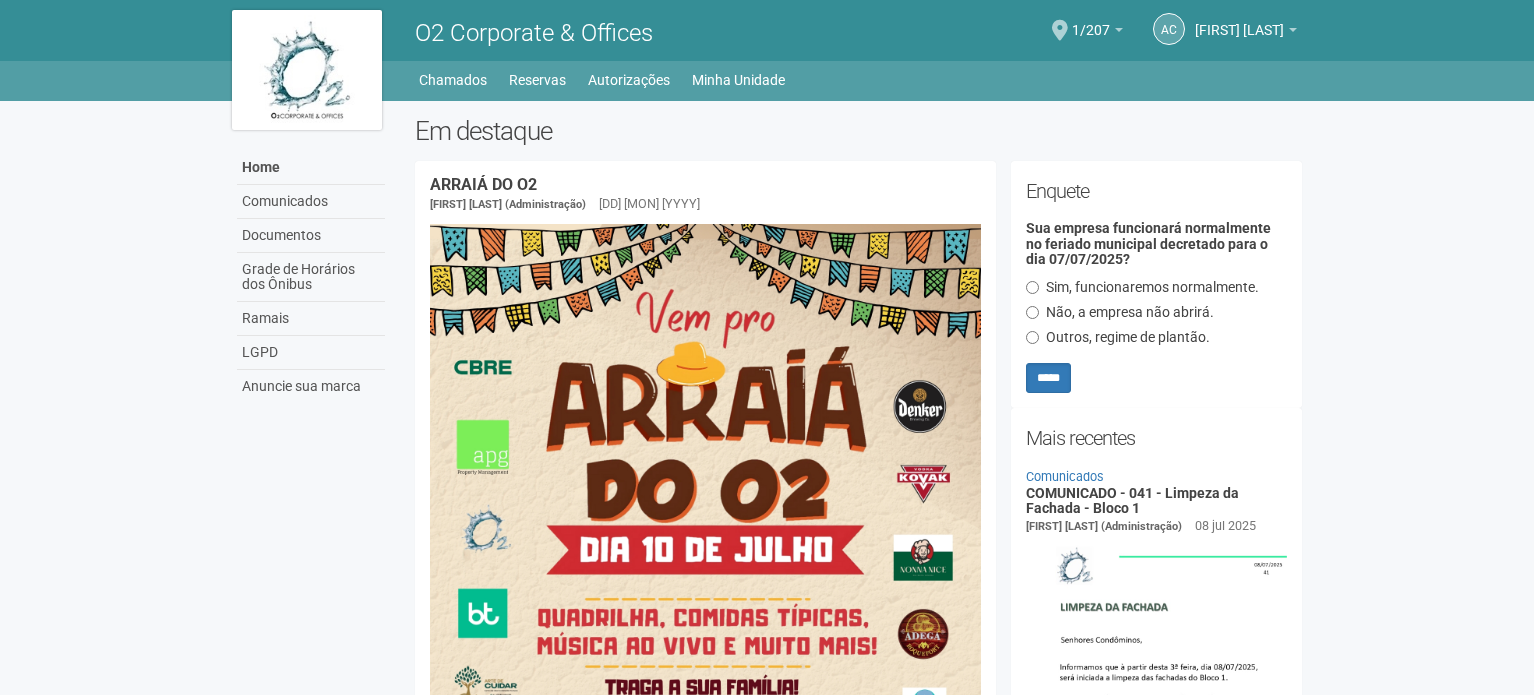 scroll, scrollTop: 0, scrollLeft: 0, axis: both 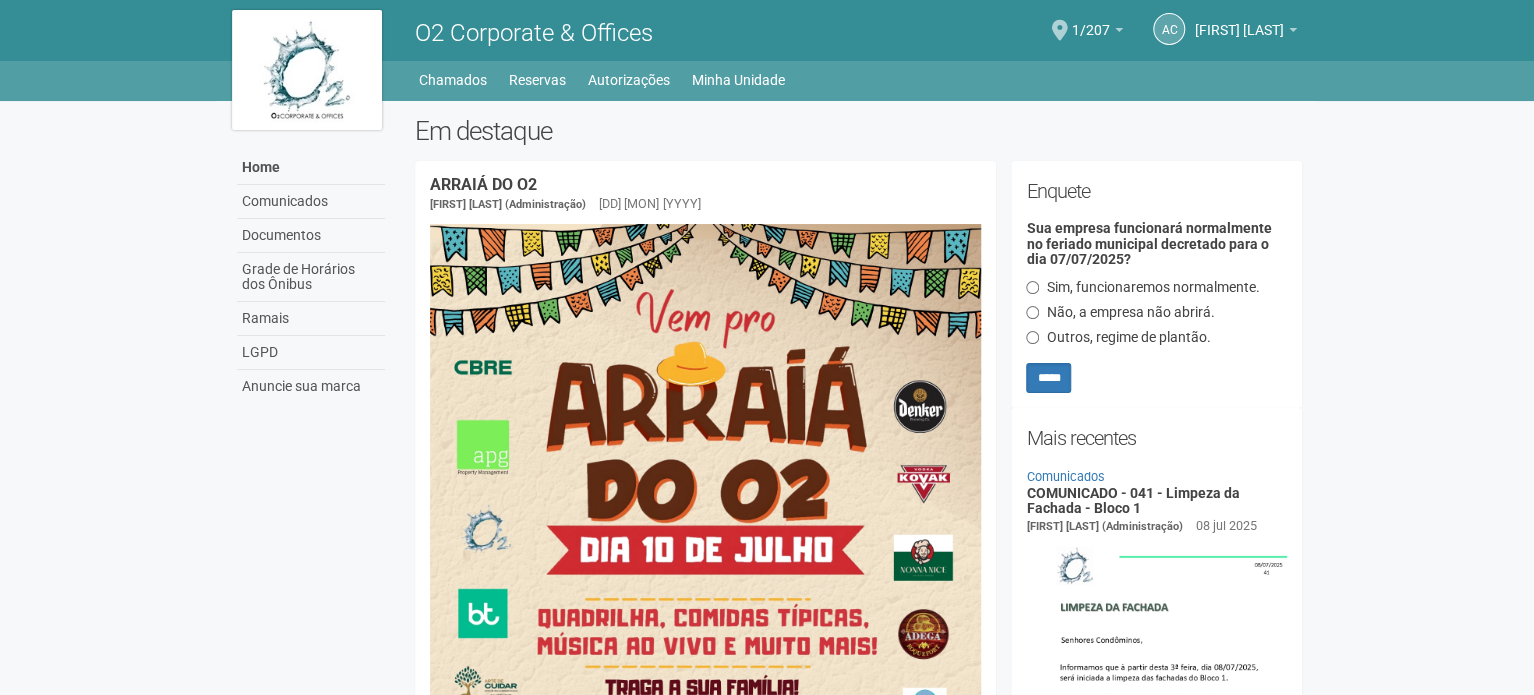 drag, startPoint x: 1331, startPoint y: 262, endPoint x: 1253, endPoint y: -121, distance: 390.86188 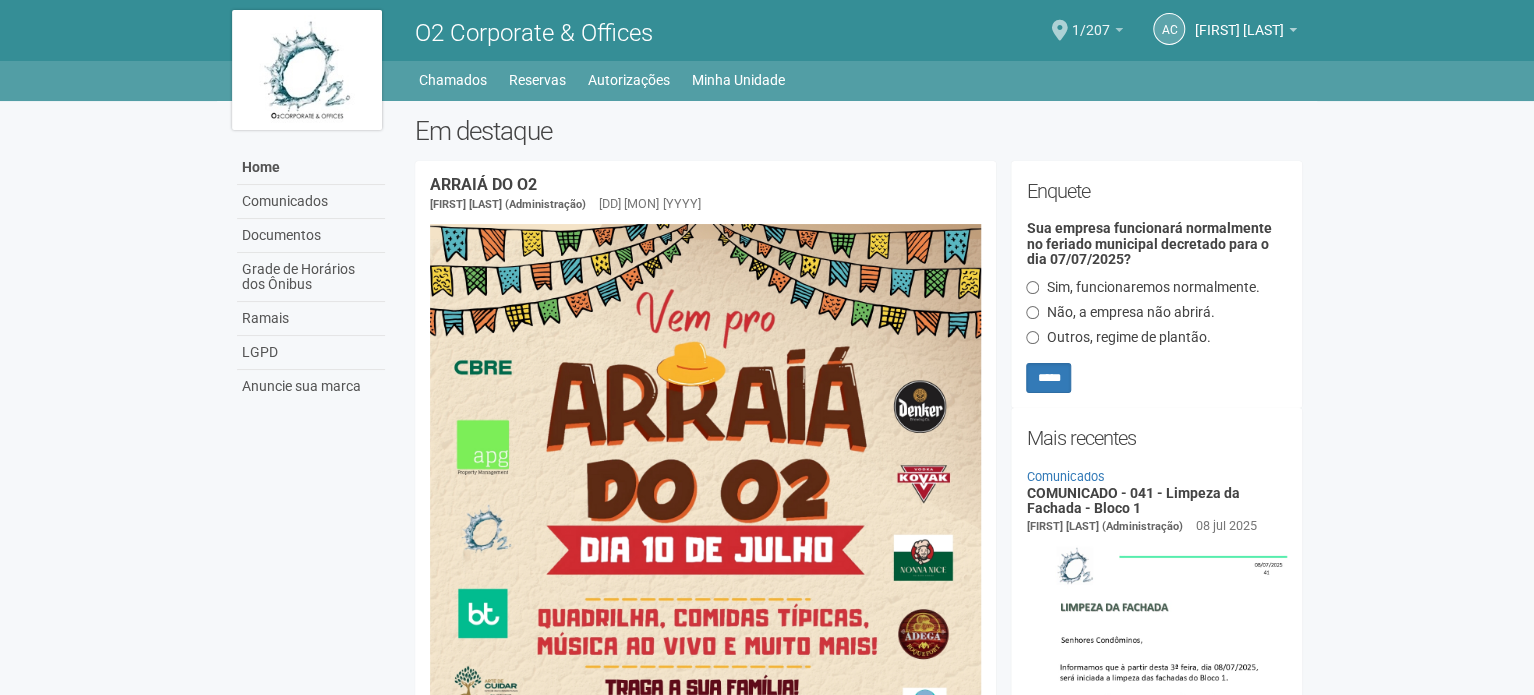 click on "1/207" at bounding box center (1091, 20) 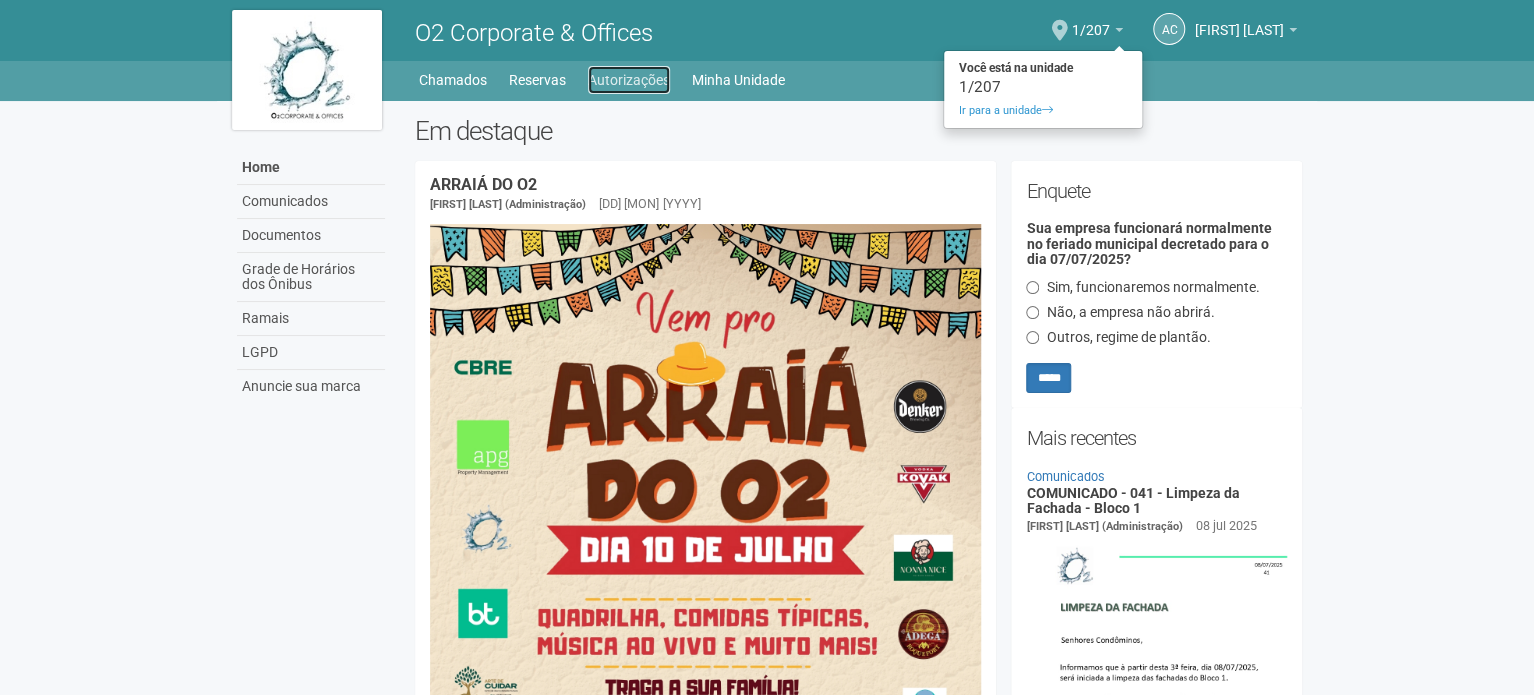 click on "Autorizações" at bounding box center (629, 80) 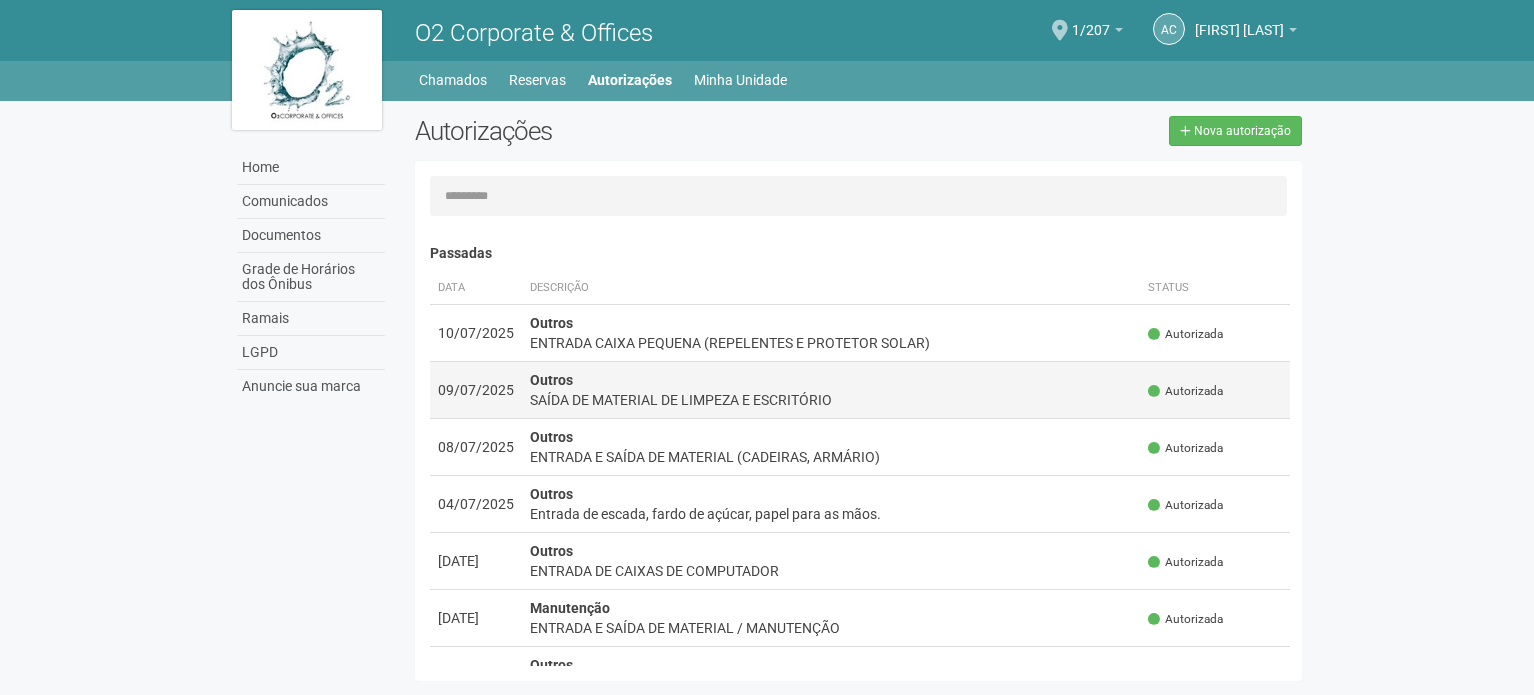 scroll, scrollTop: 0, scrollLeft: 0, axis: both 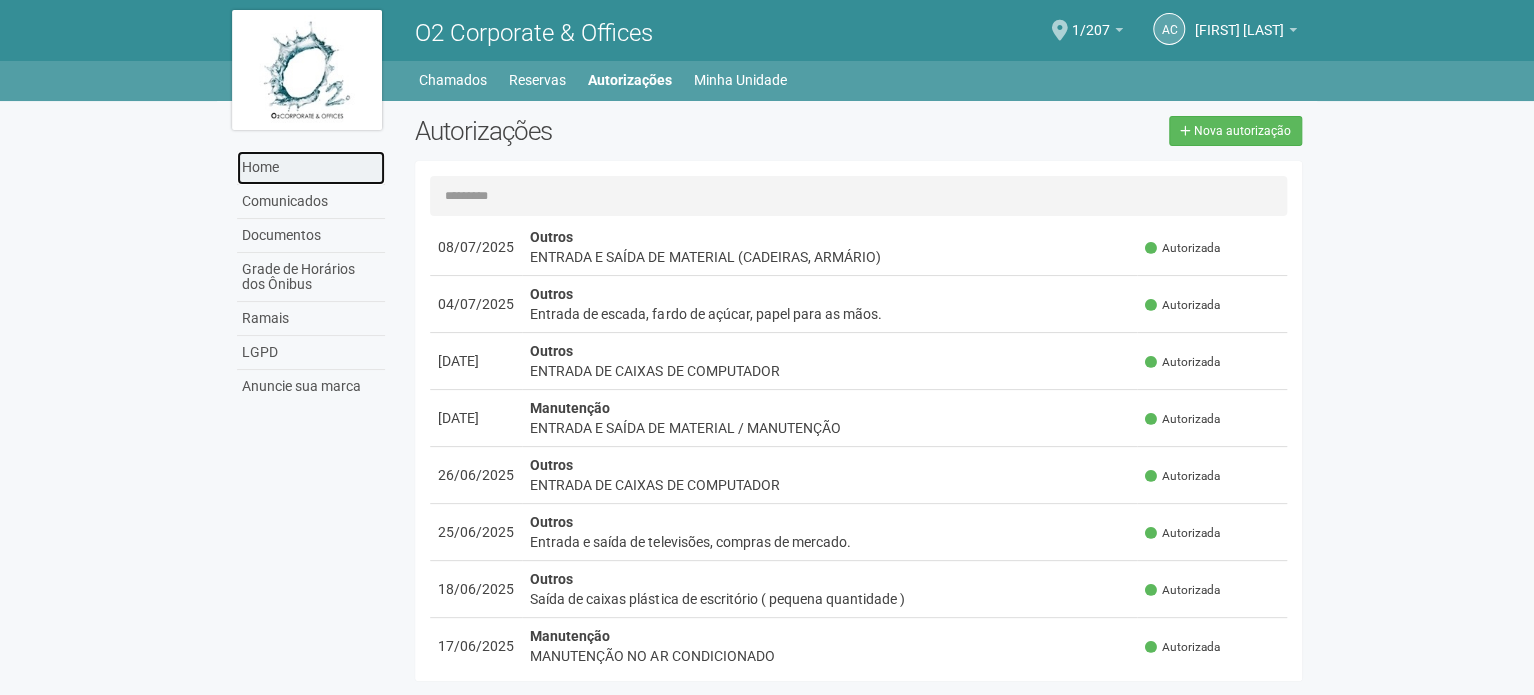 click on "Home" at bounding box center [311, 168] 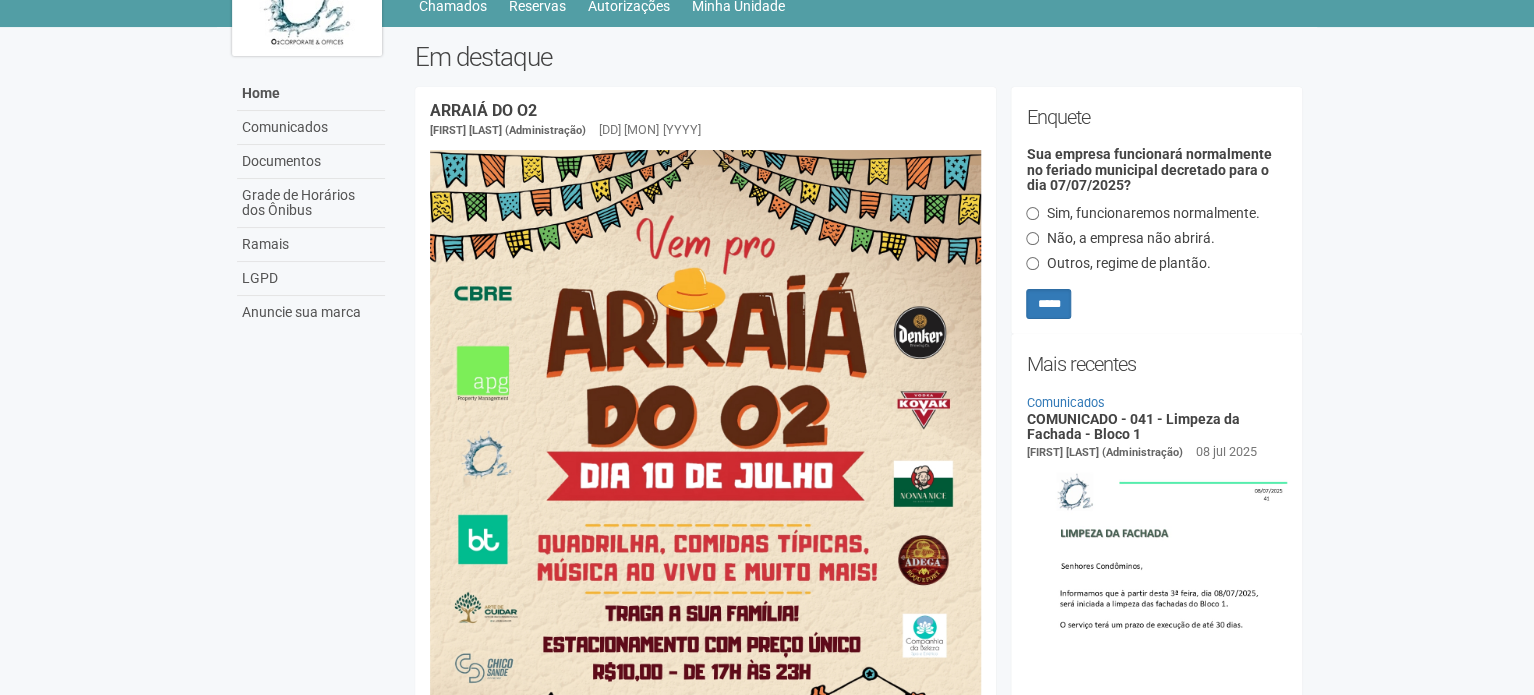 scroll, scrollTop: 0, scrollLeft: 0, axis: both 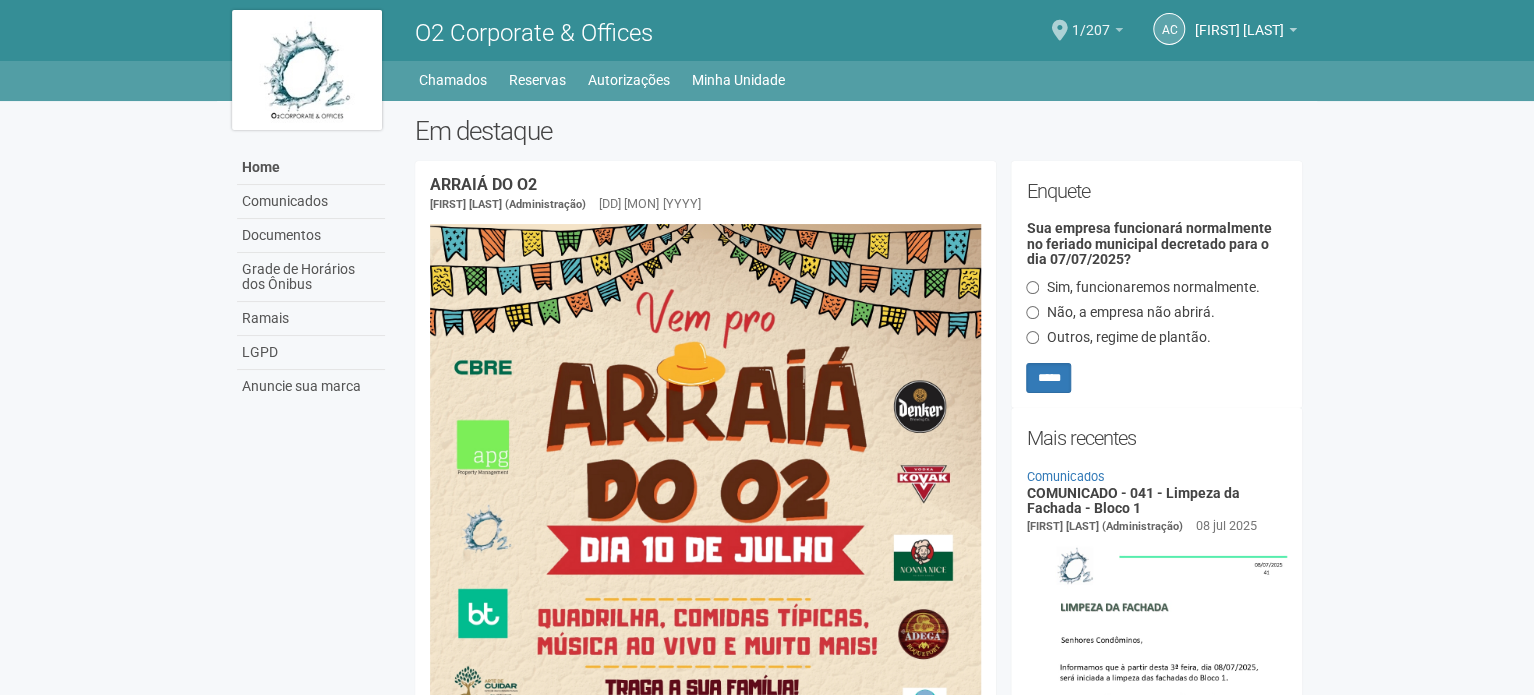 click on "1/207" at bounding box center (1091, 20) 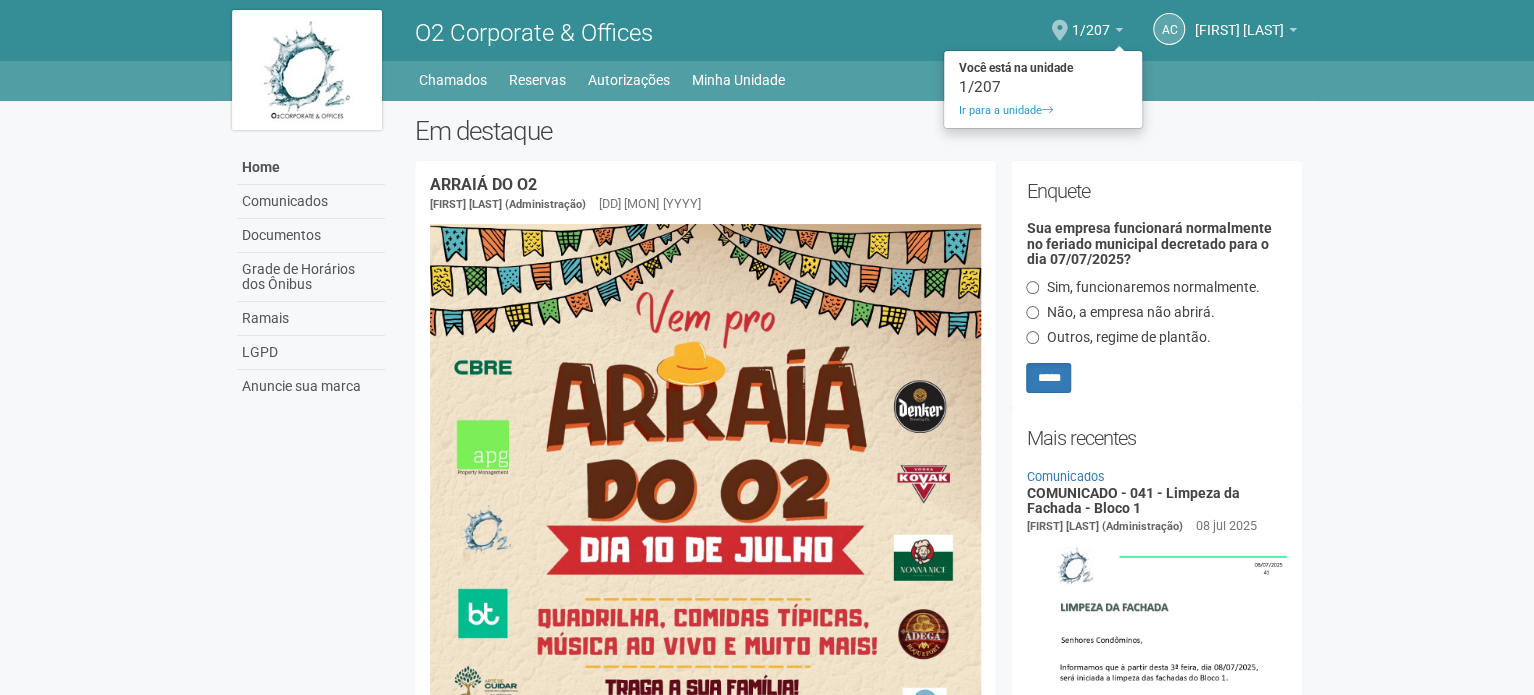 click at bounding box center (1060, 30) 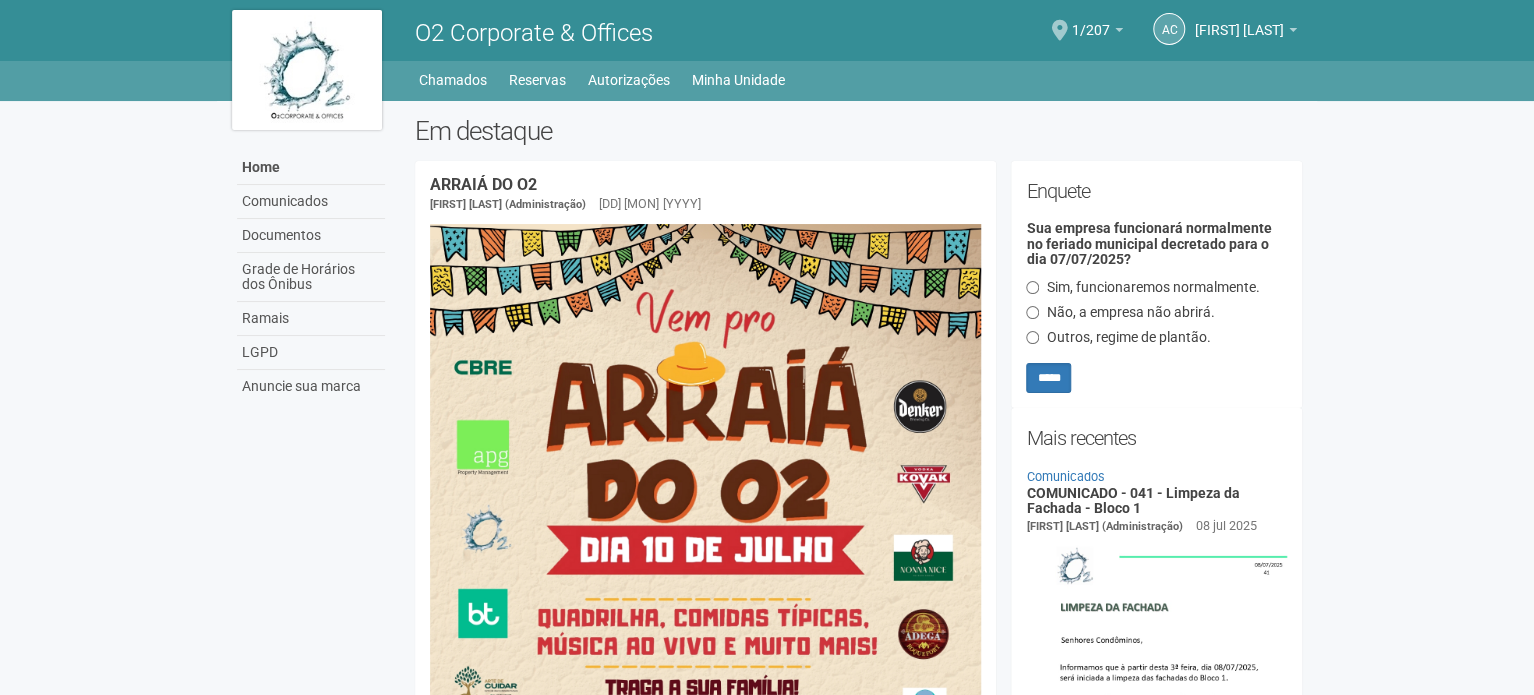 click at bounding box center [1060, 30] 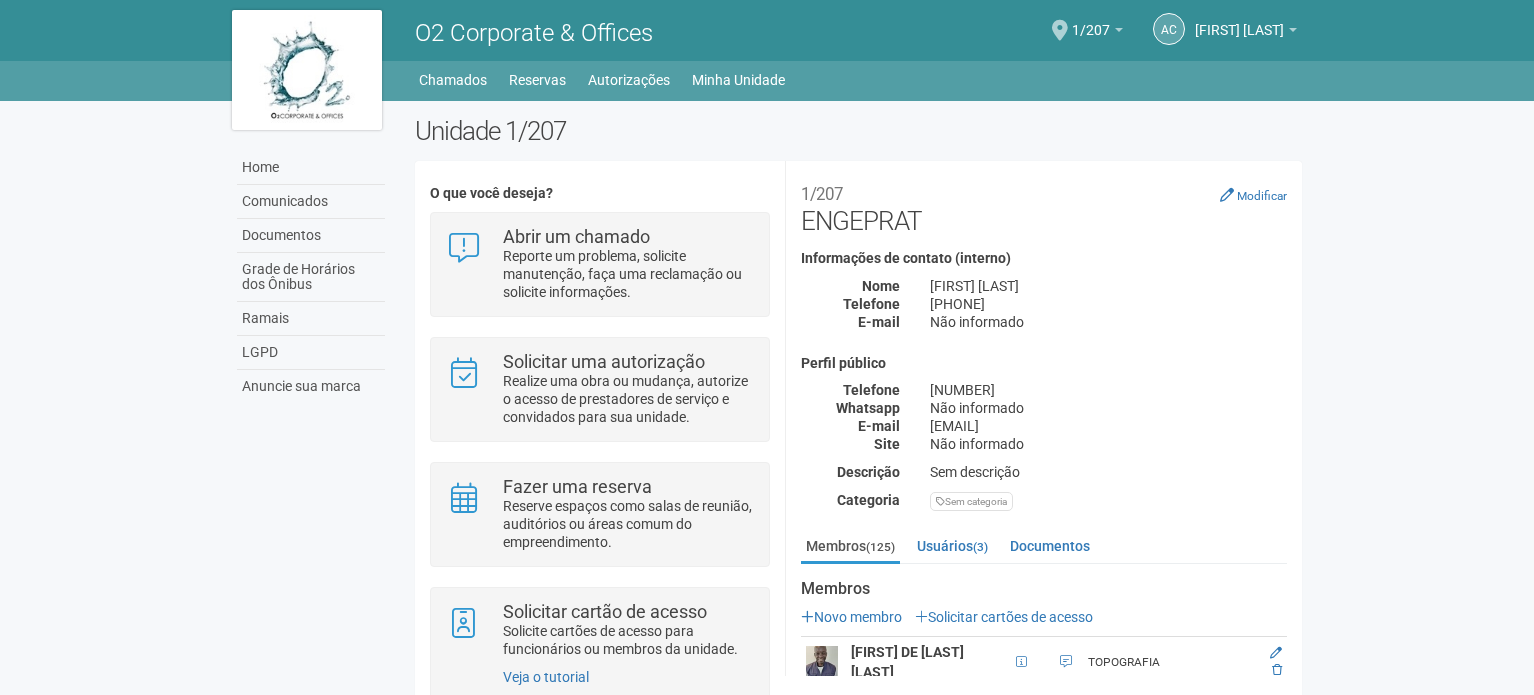 scroll, scrollTop: 0, scrollLeft: 0, axis: both 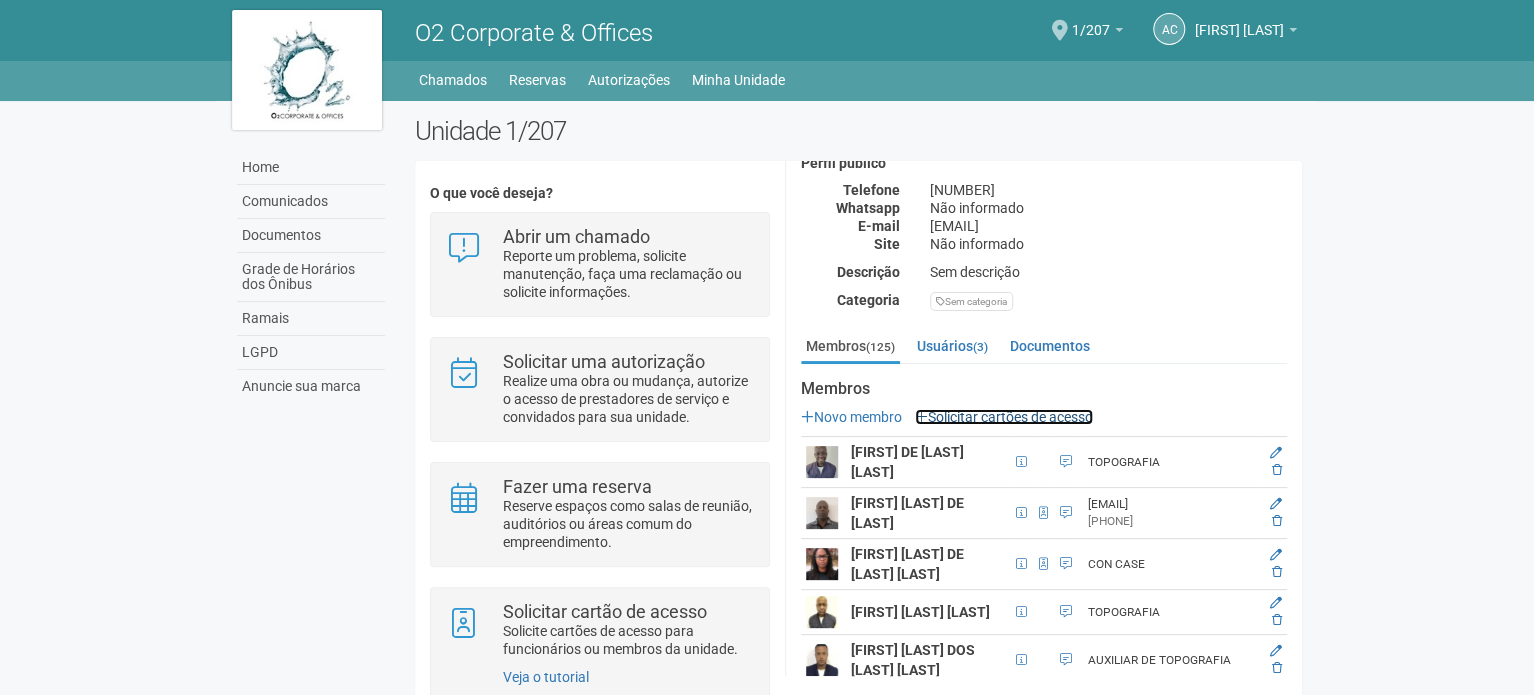 click on "Solicitar cartões de acesso" at bounding box center (1004, 417) 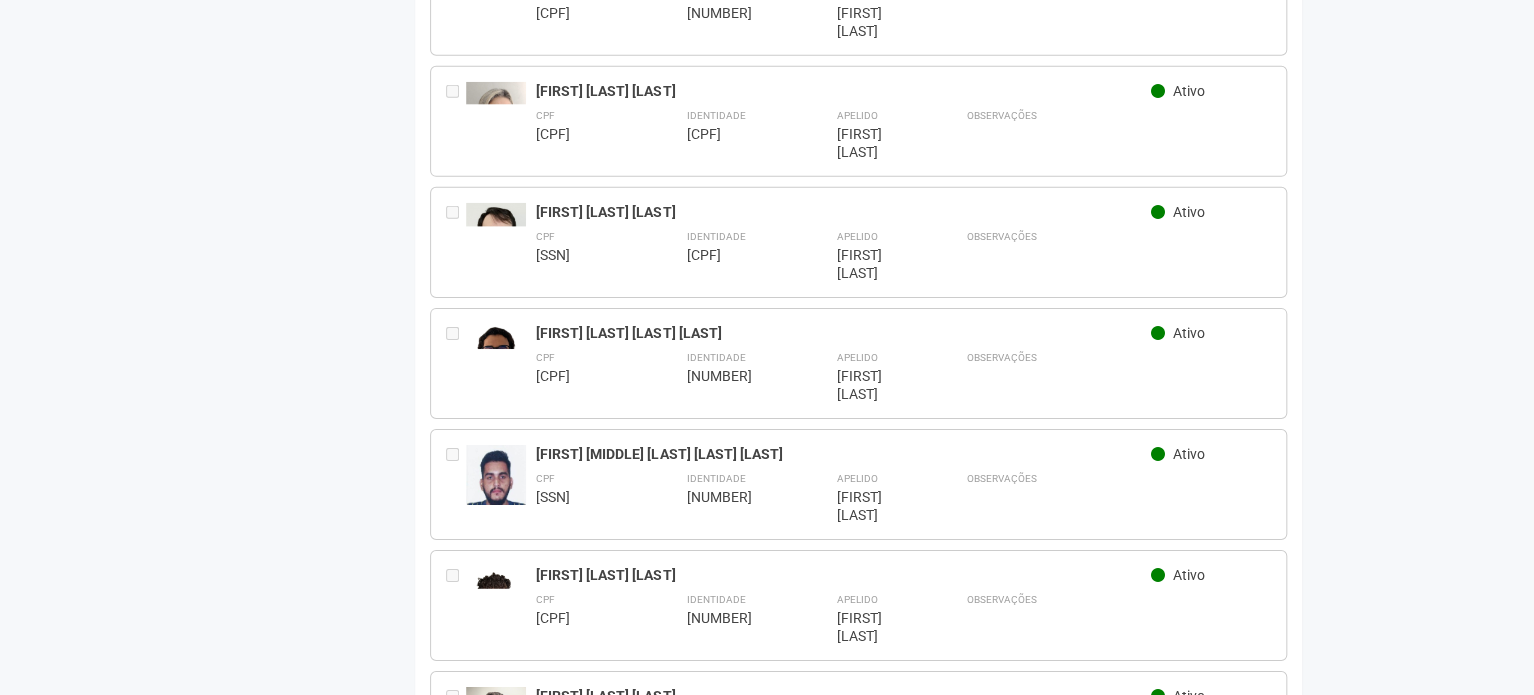 scroll, scrollTop: 7200, scrollLeft: 0, axis: vertical 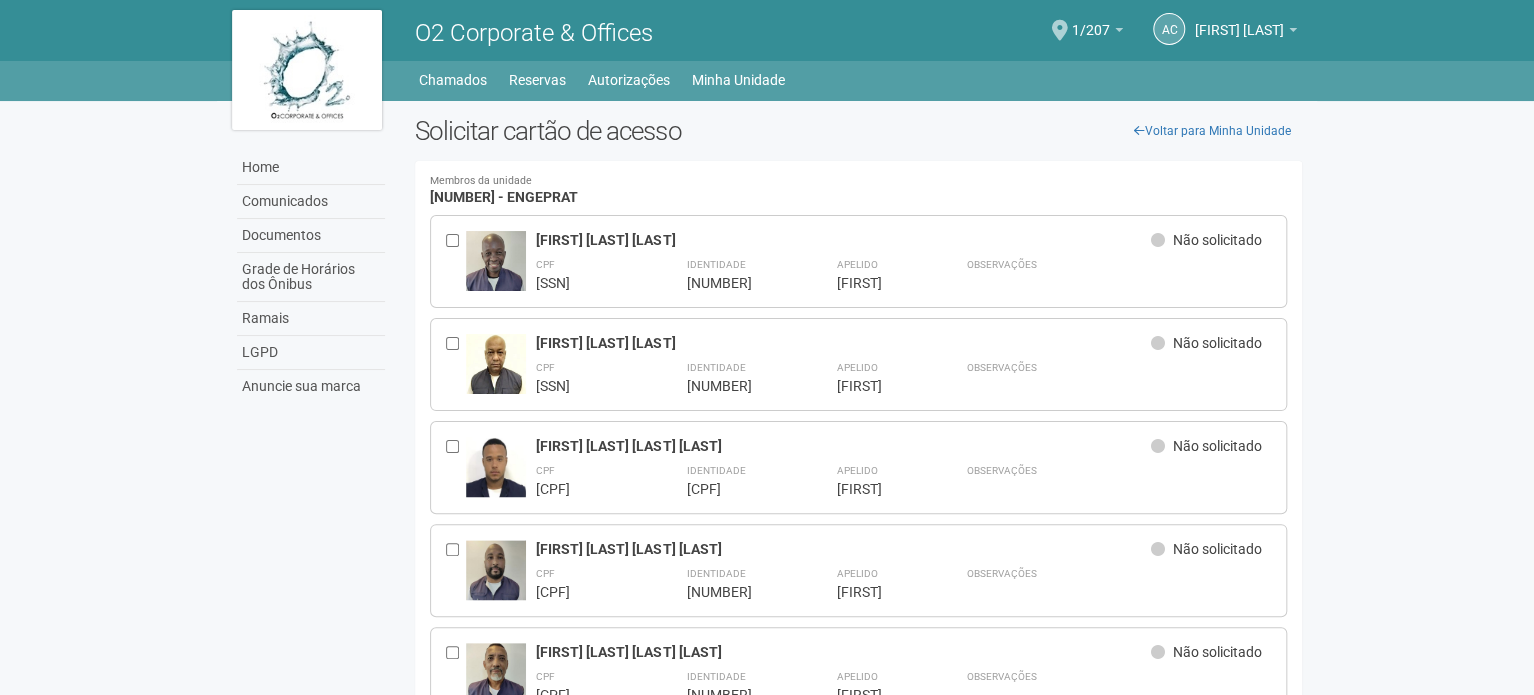 drag, startPoint x: 951, startPoint y: 306, endPoint x: 848, endPoint y: -121, distance: 439.24707 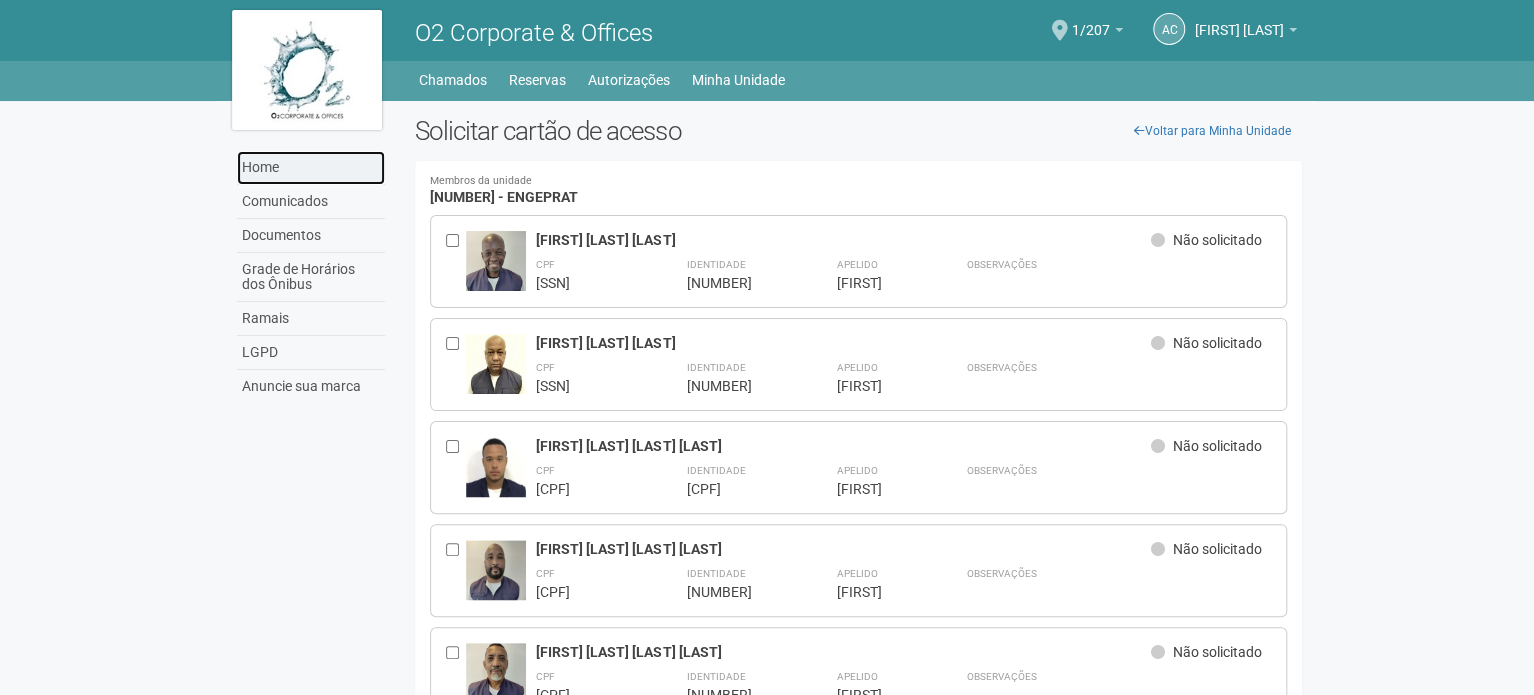 click on "Home" at bounding box center [311, 168] 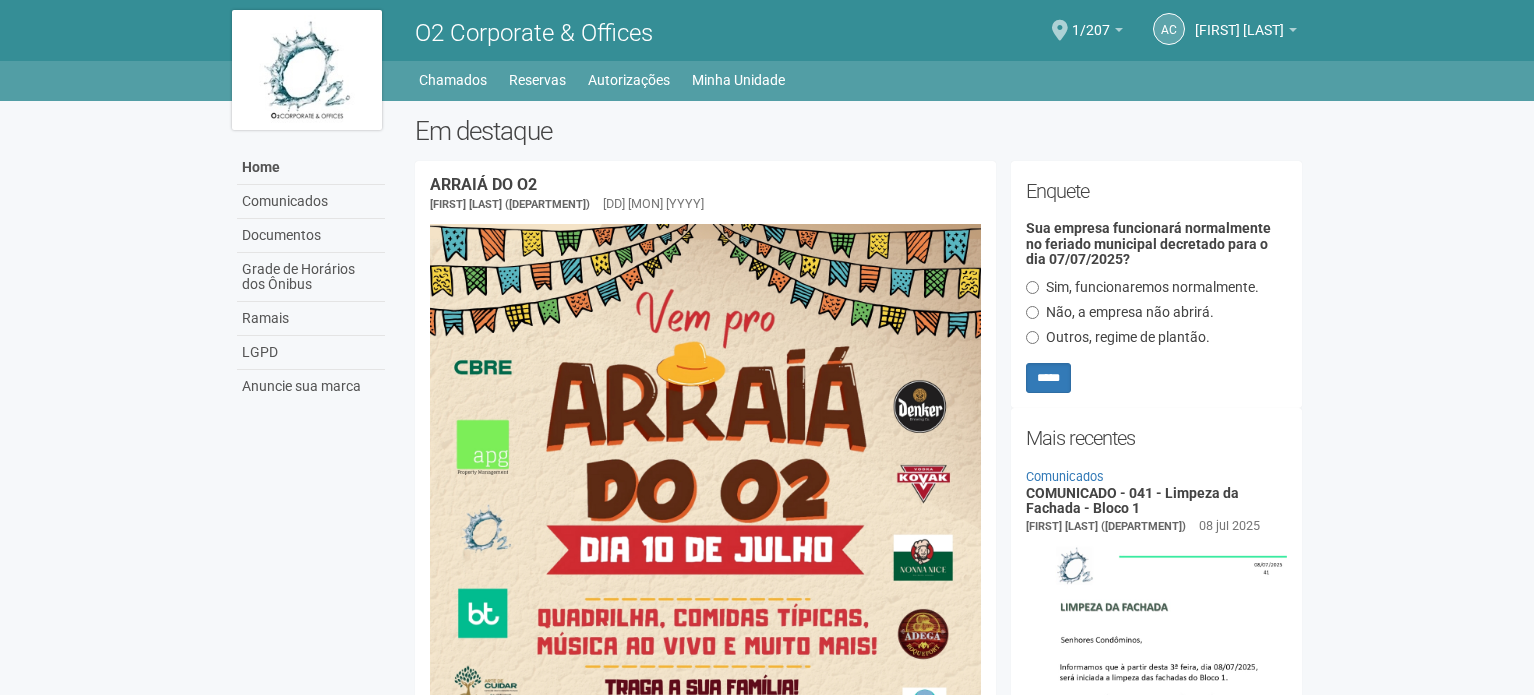 scroll, scrollTop: 0, scrollLeft: 0, axis: both 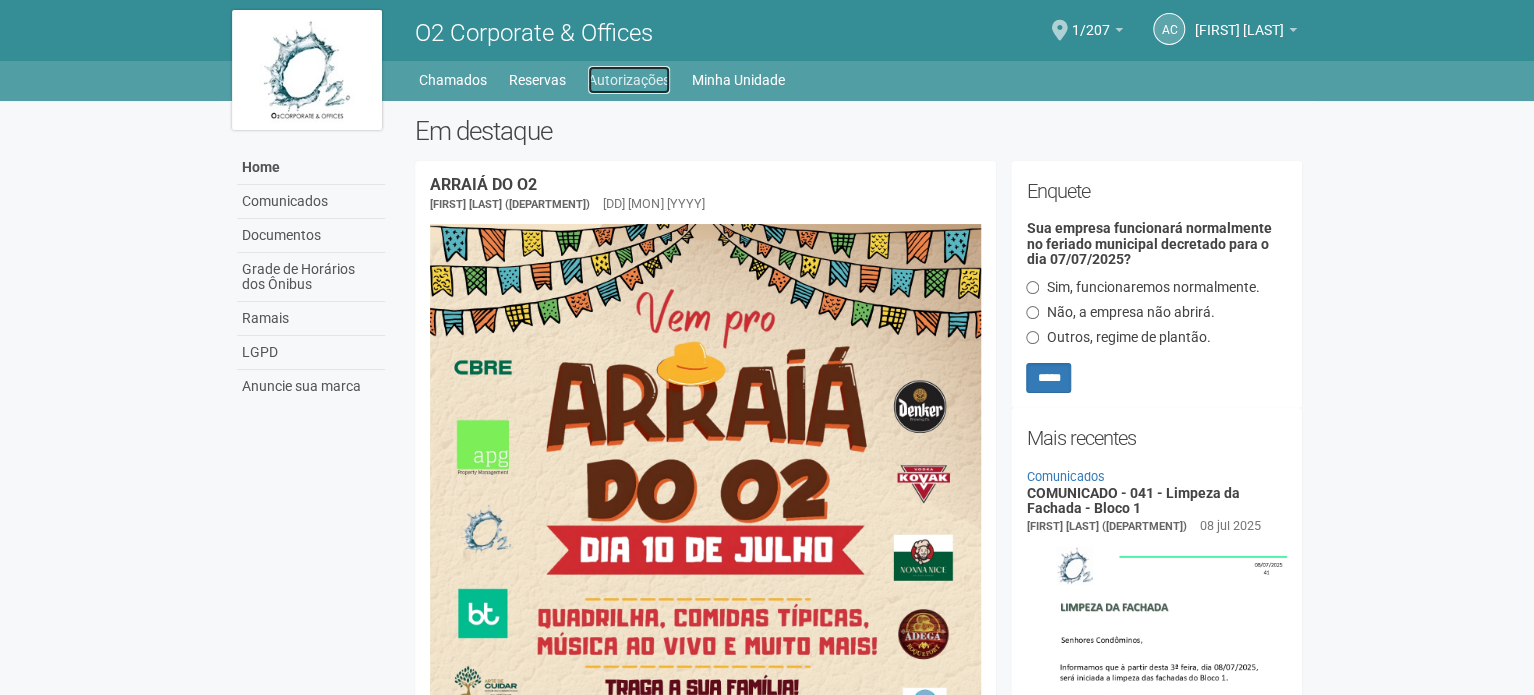 click on "Autorizações" at bounding box center (629, 80) 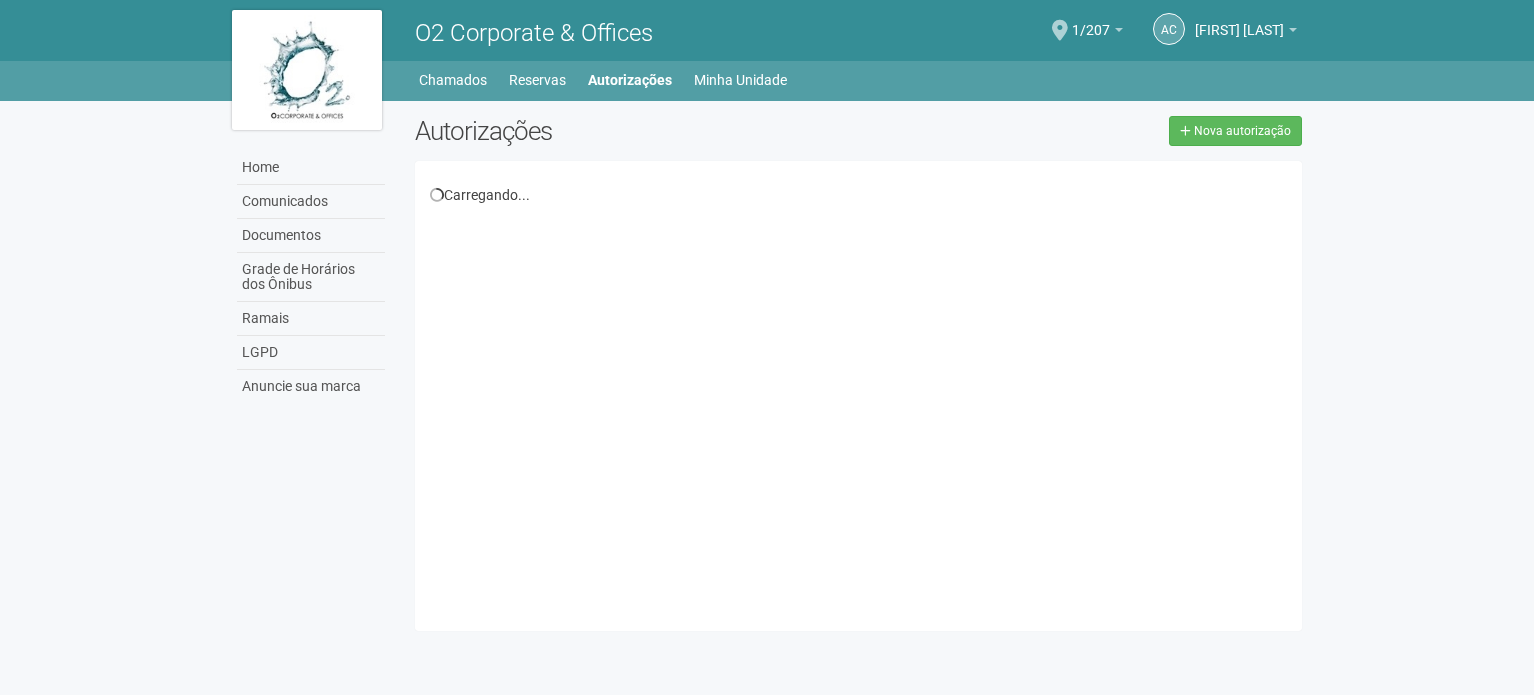 scroll, scrollTop: 0, scrollLeft: 0, axis: both 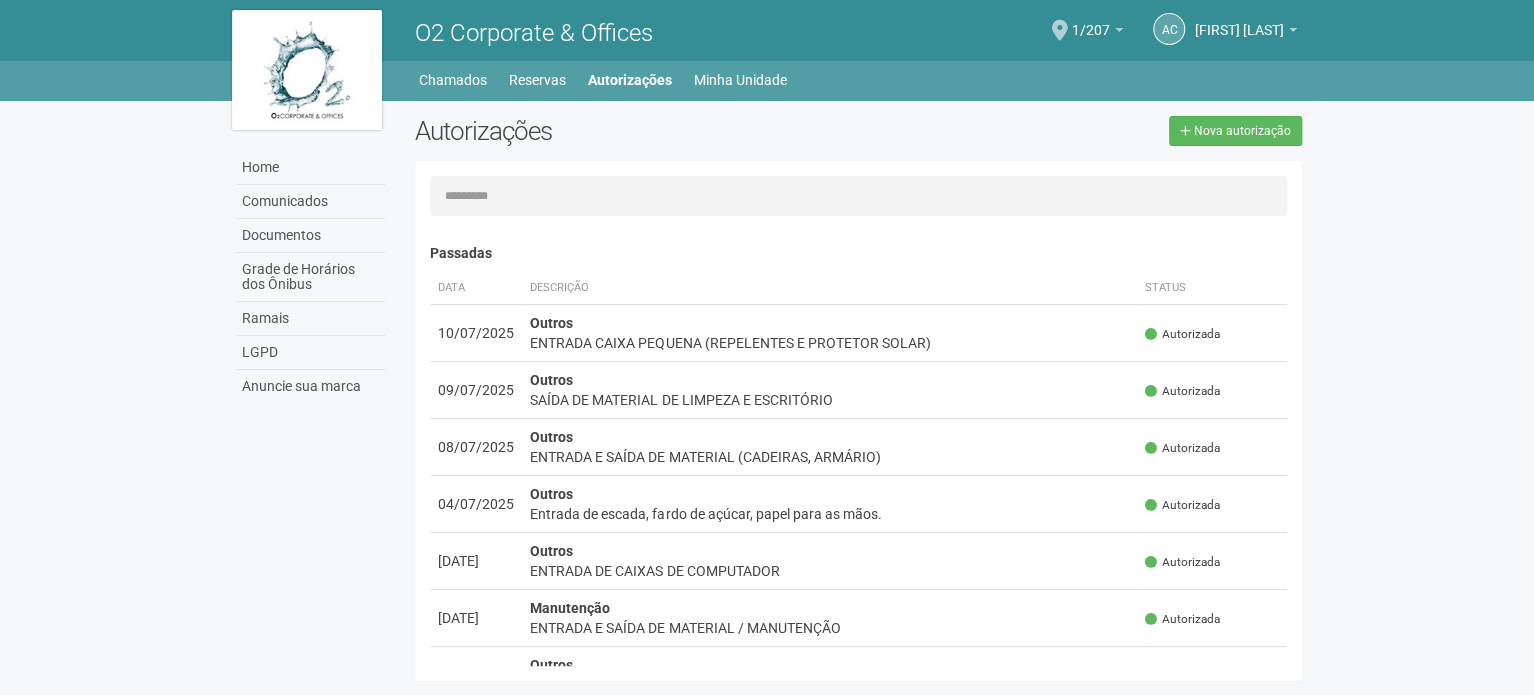 click on "Autorizações" at bounding box center [629, 131] 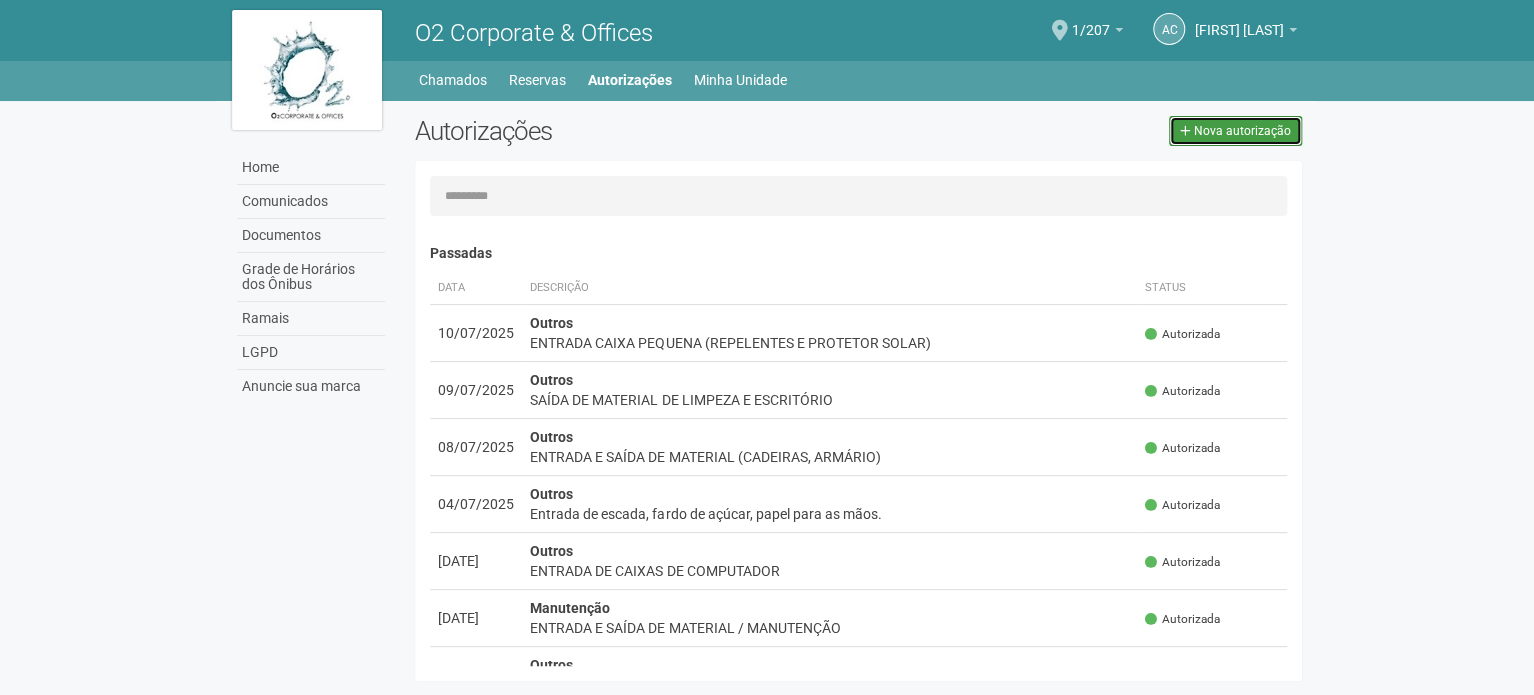 click at bounding box center (1185, 131) 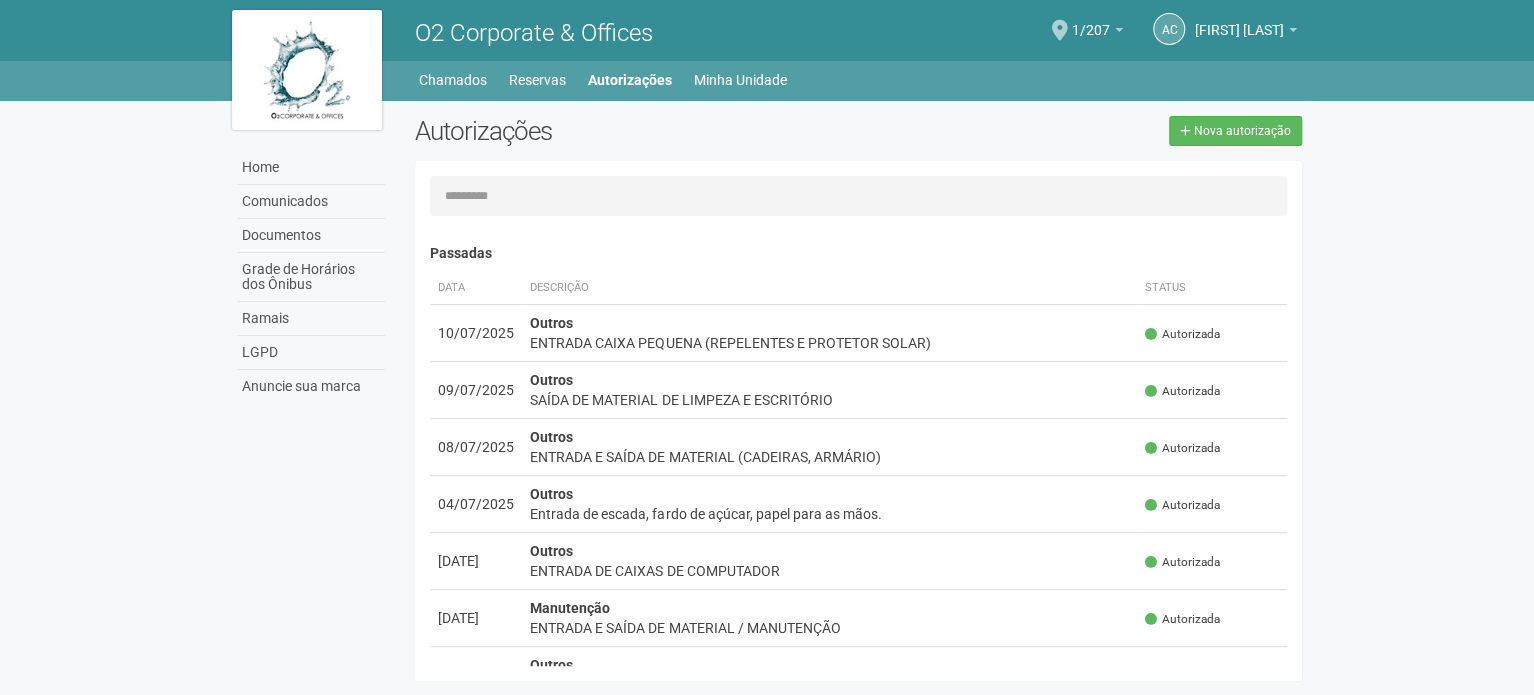 select on "**" 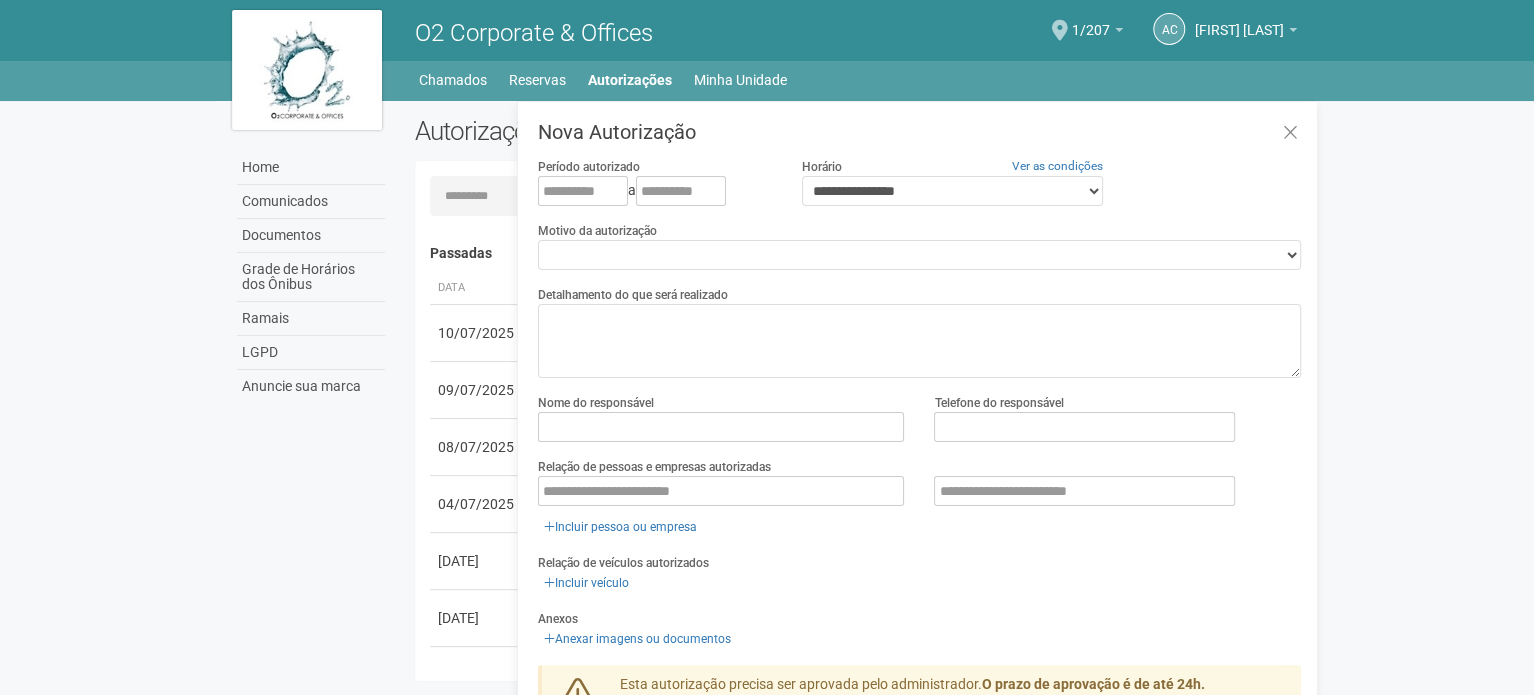 scroll, scrollTop: 31, scrollLeft: 0, axis: vertical 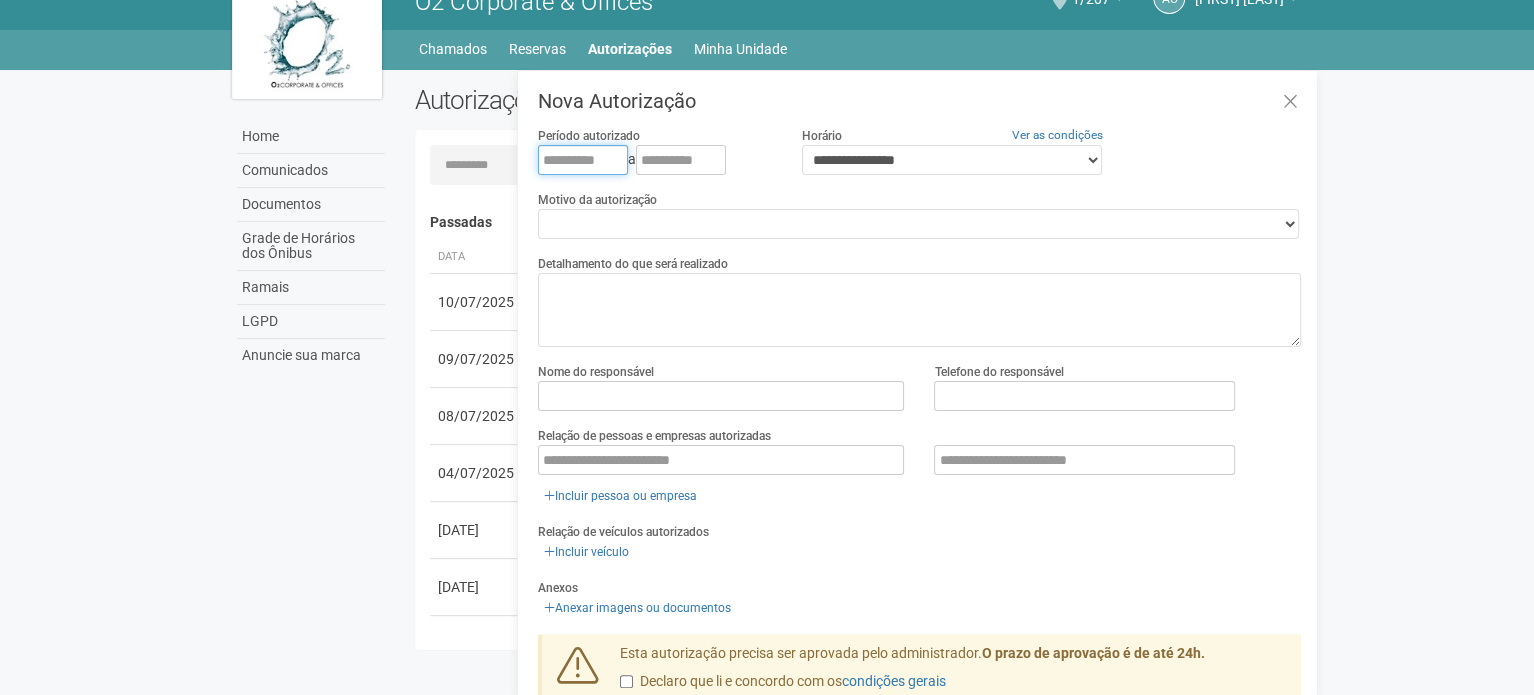 click at bounding box center [583, 160] 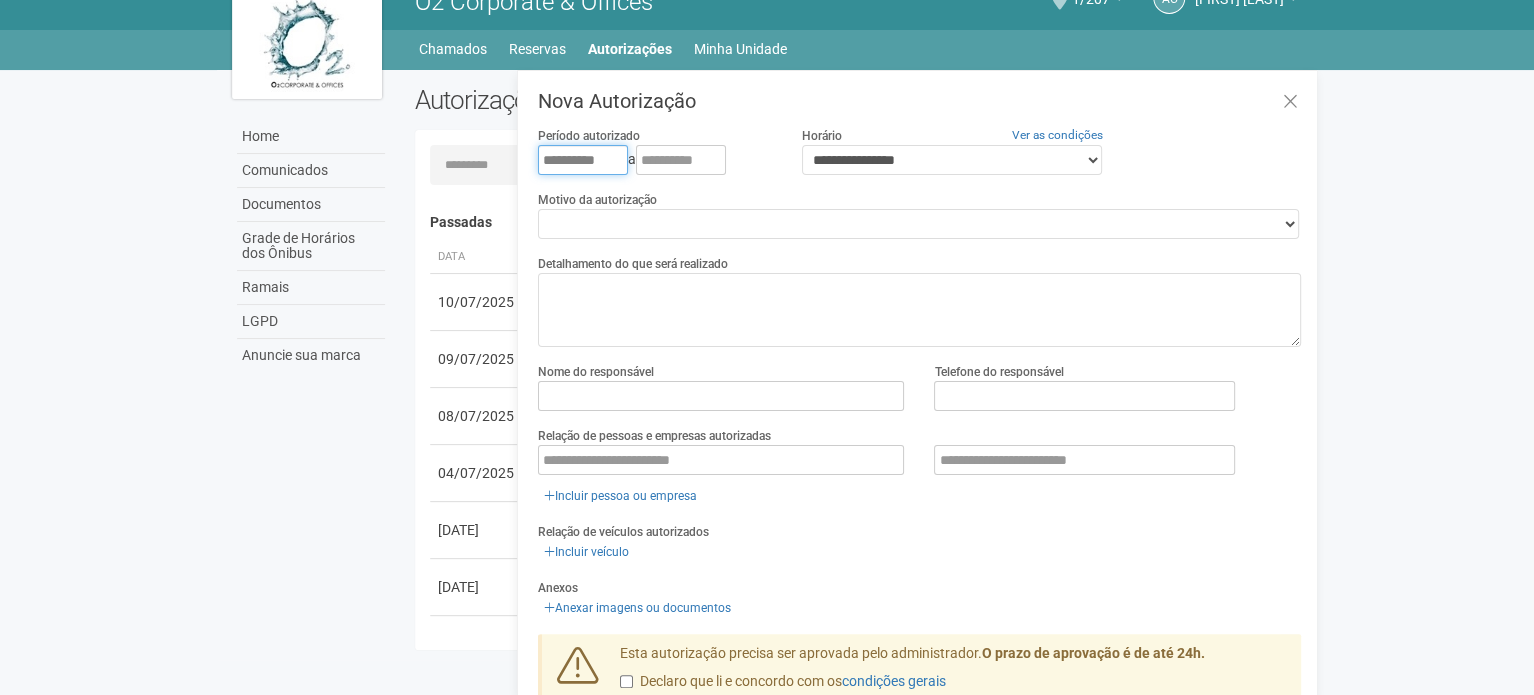 type on "**********" 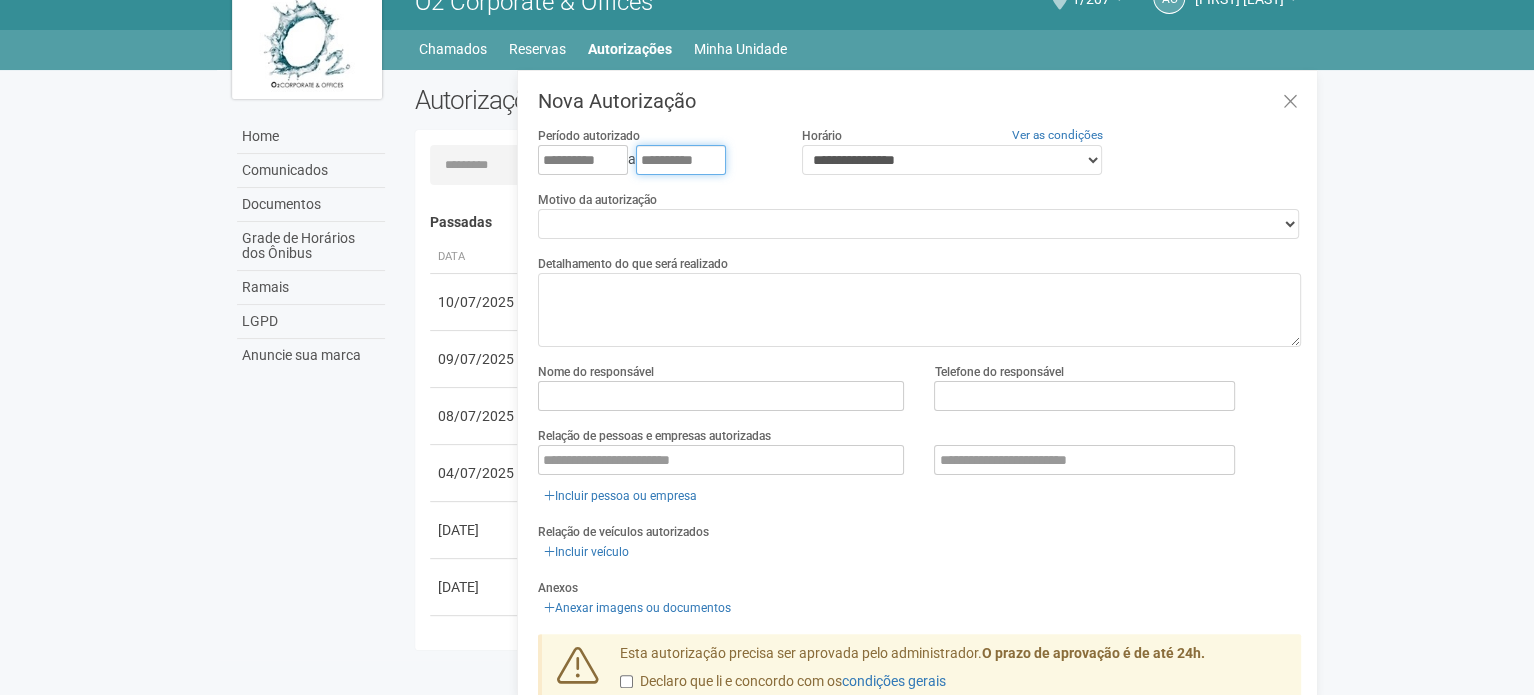 type on "**********" 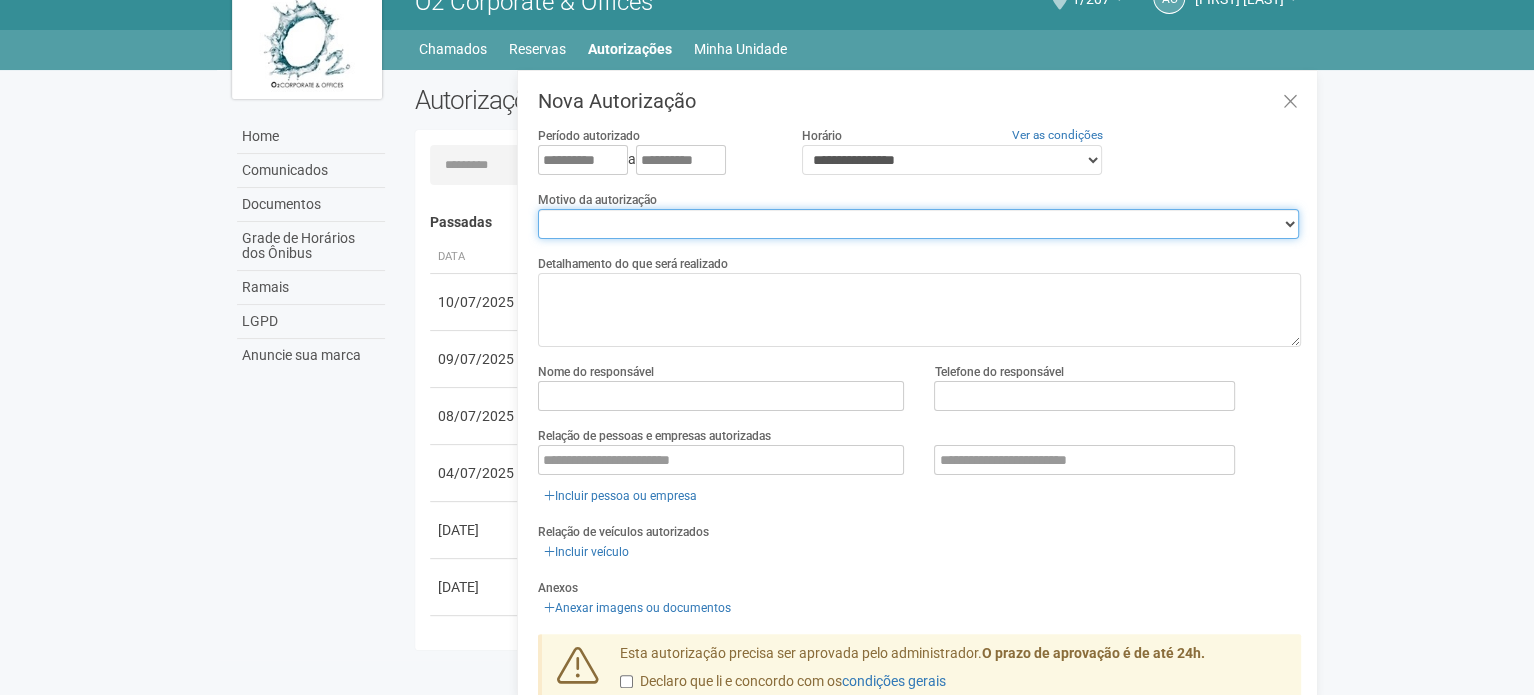 click on "**********" at bounding box center [918, 224] 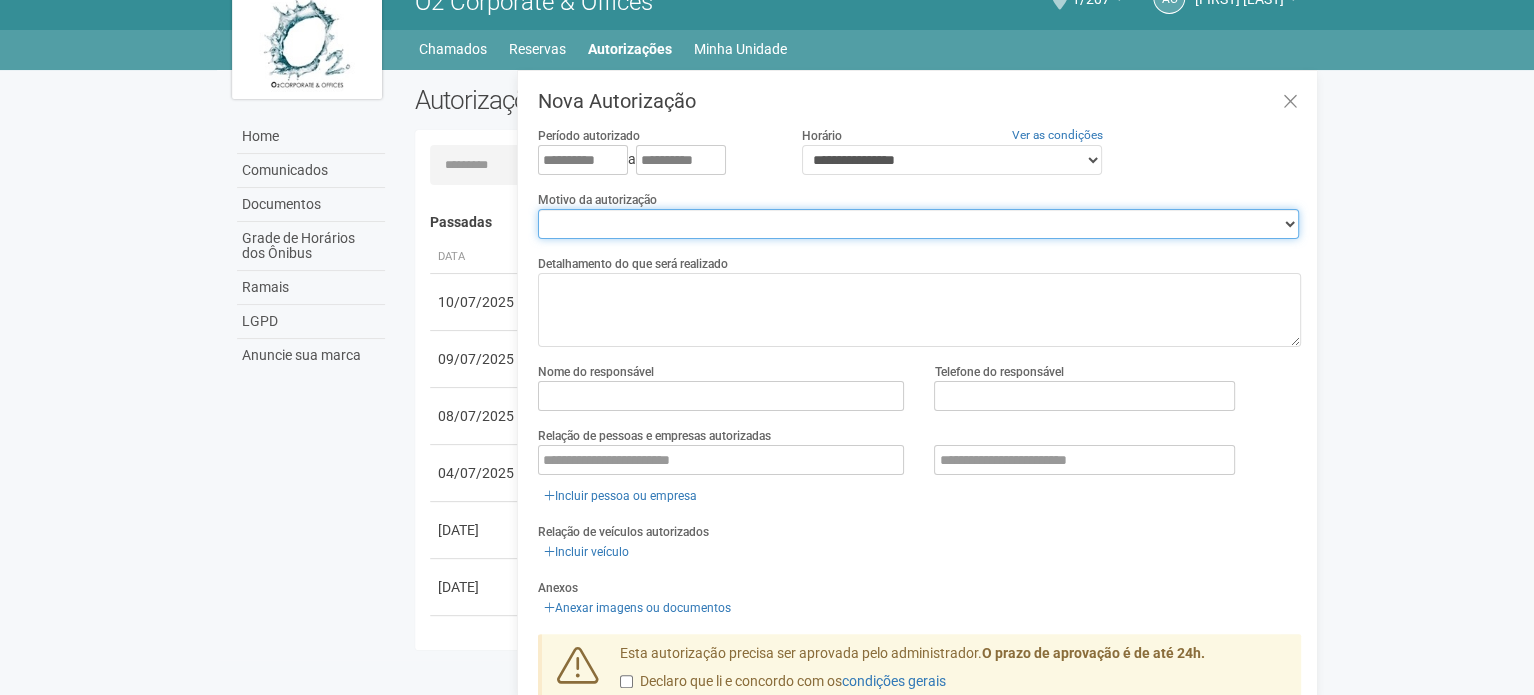 select on "******" 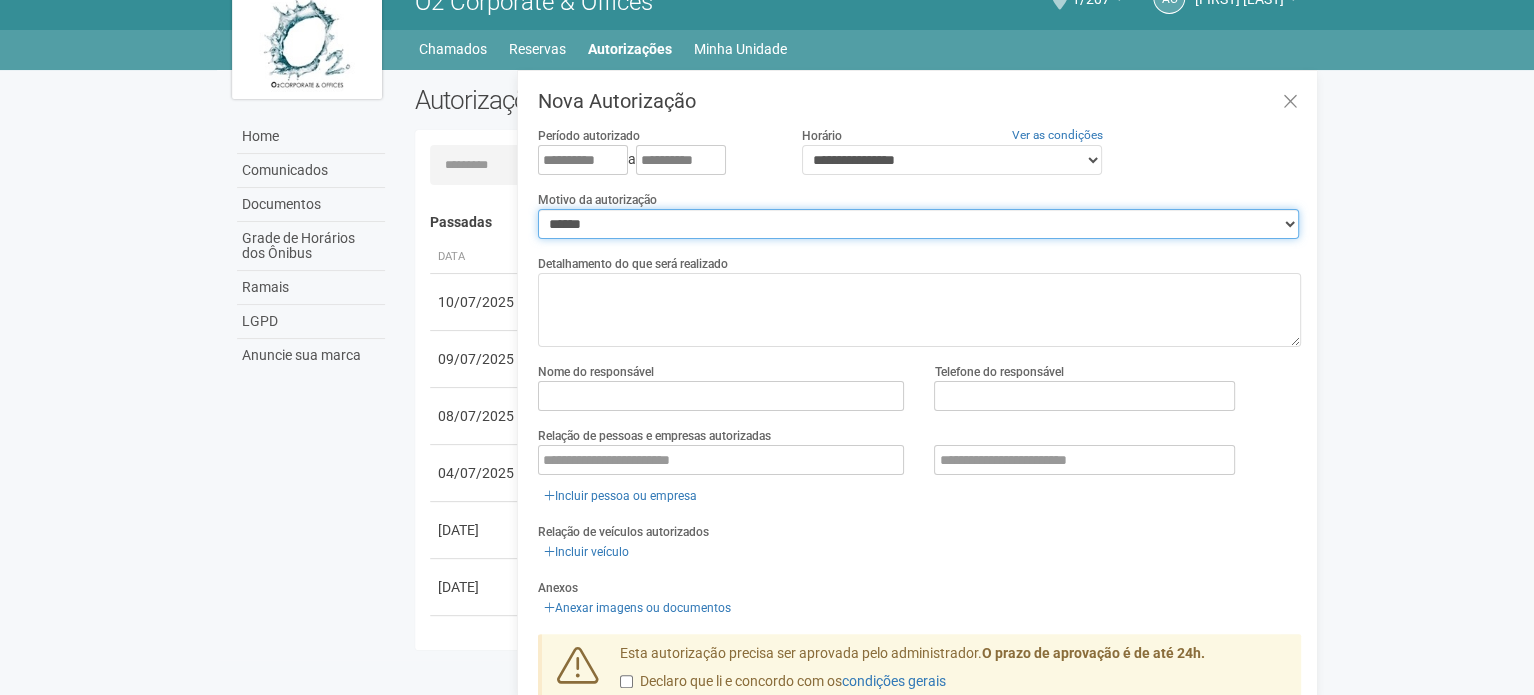 click on "**********" at bounding box center [918, 224] 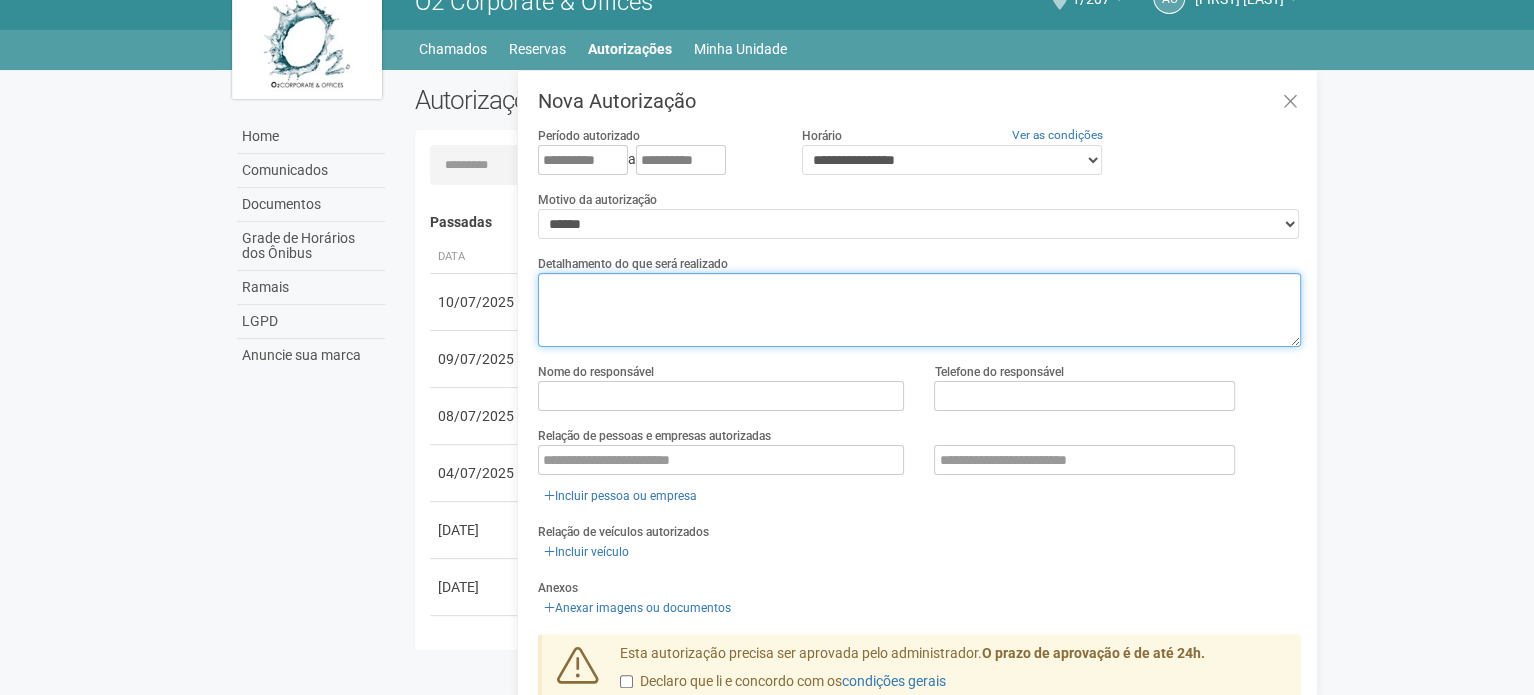 click at bounding box center [919, 310] 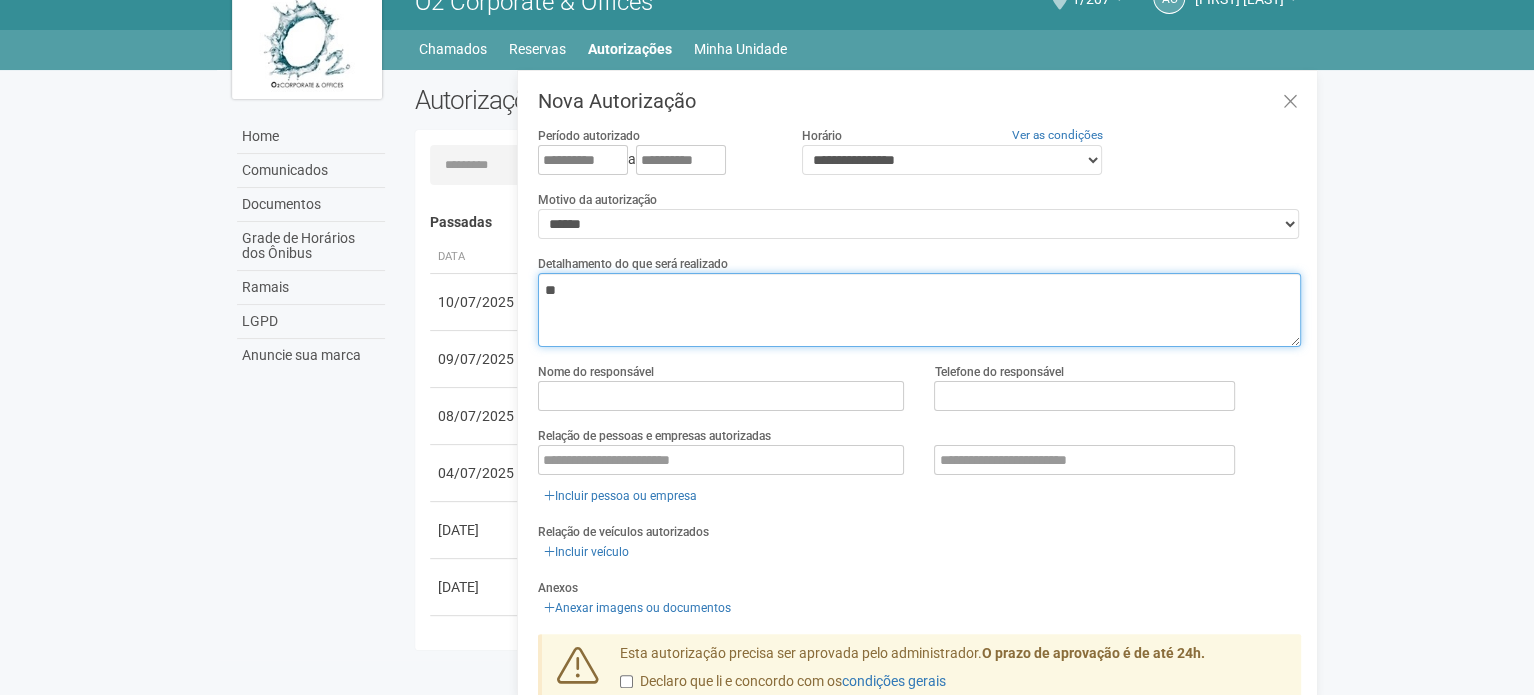type on "*" 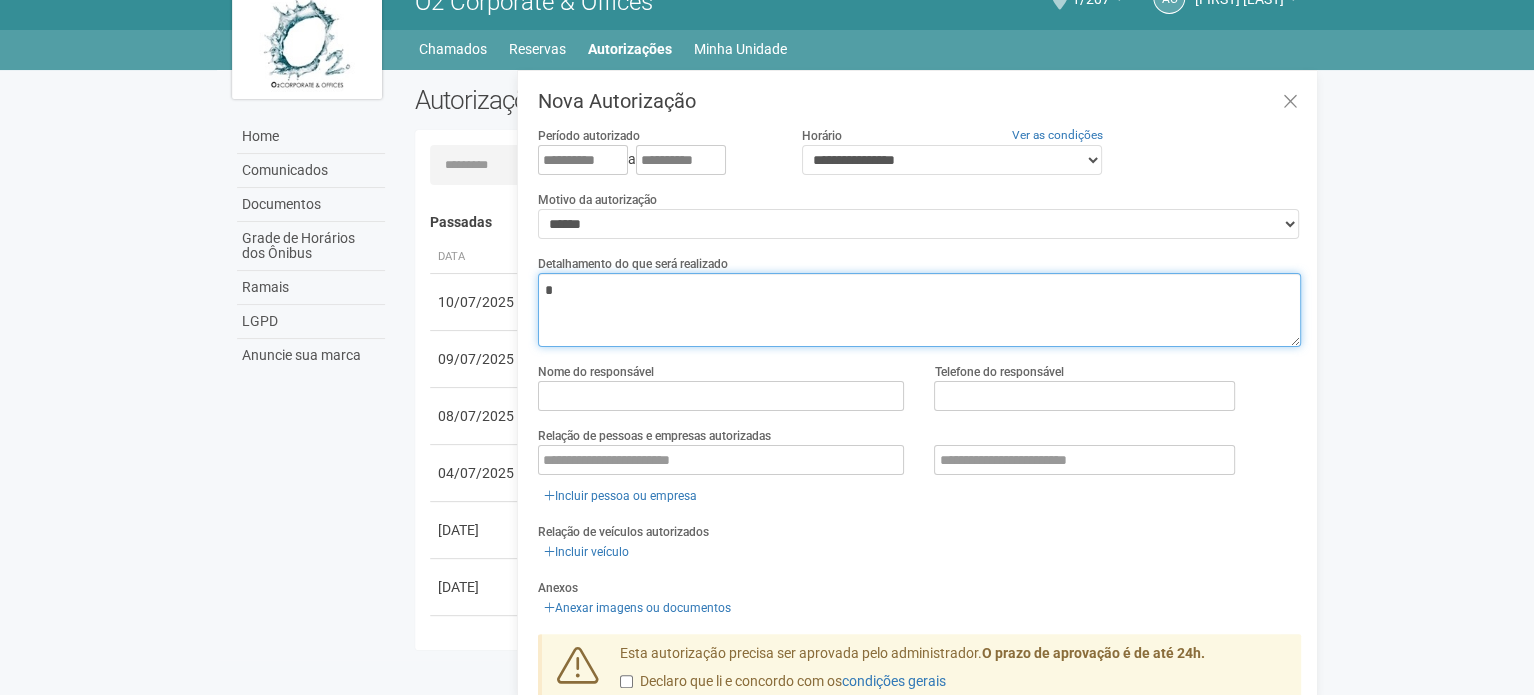 type 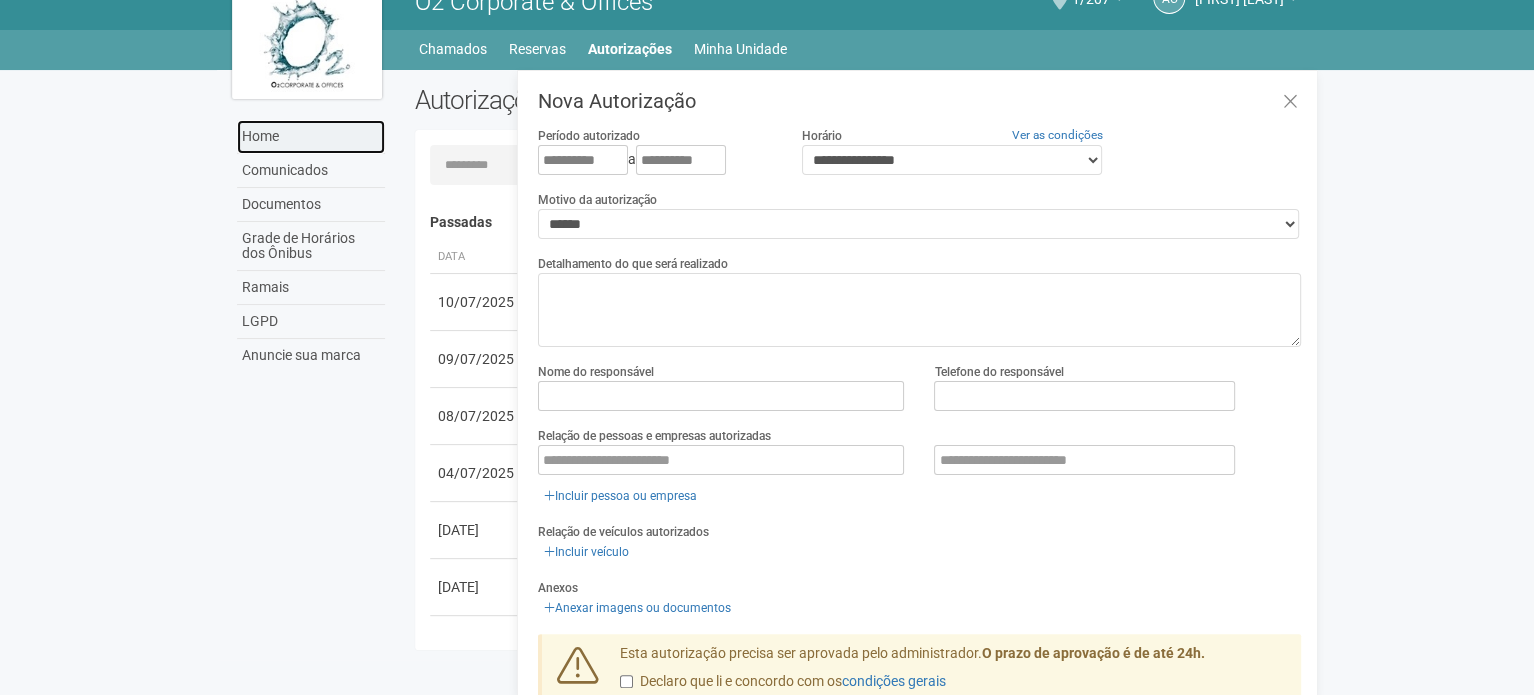 click on "Home" at bounding box center (311, 137) 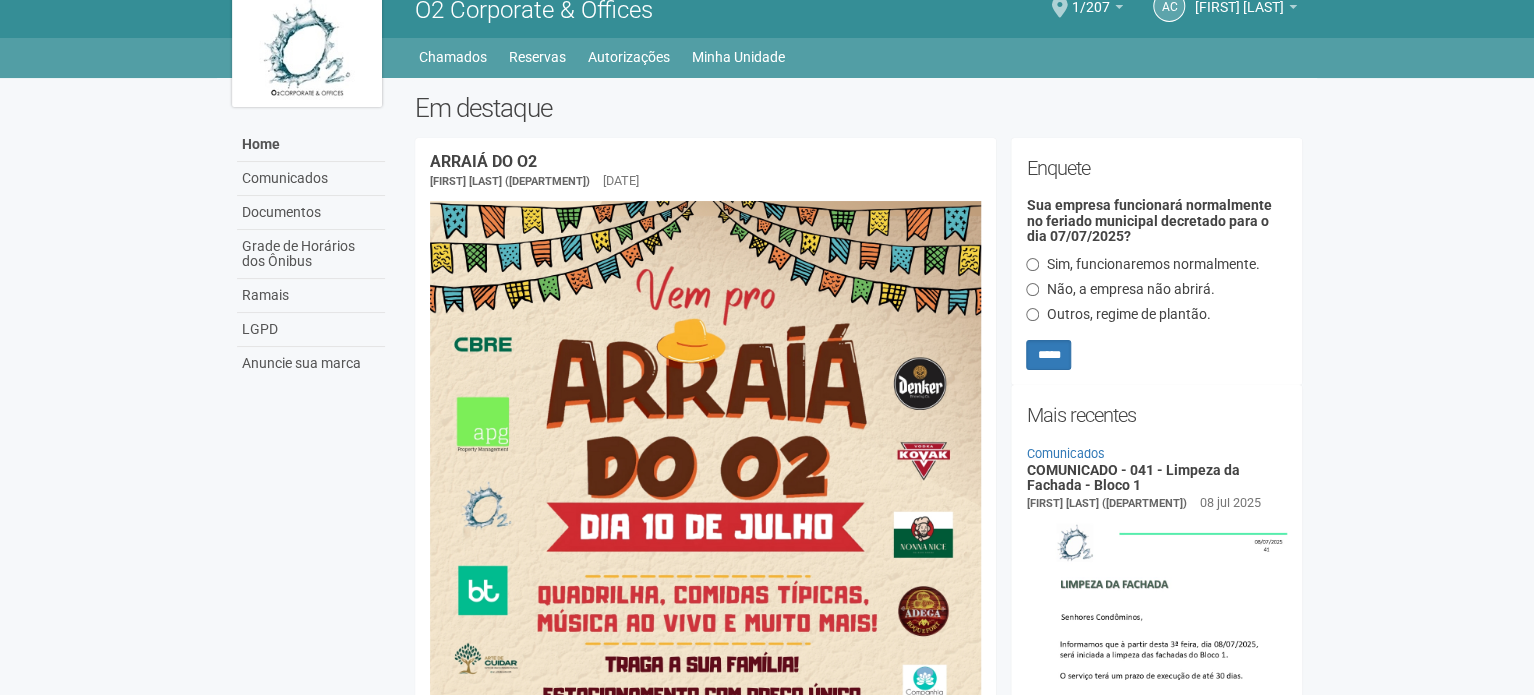 scroll, scrollTop: 0, scrollLeft: 0, axis: both 